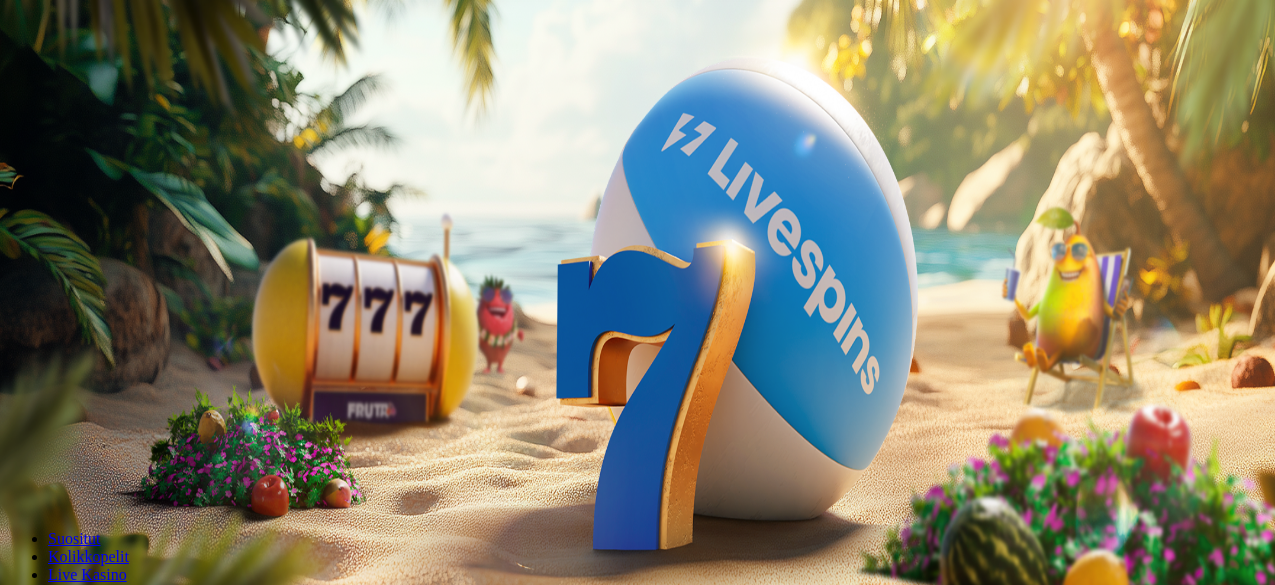 scroll, scrollTop: 0, scrollLeft: 0, axis: both 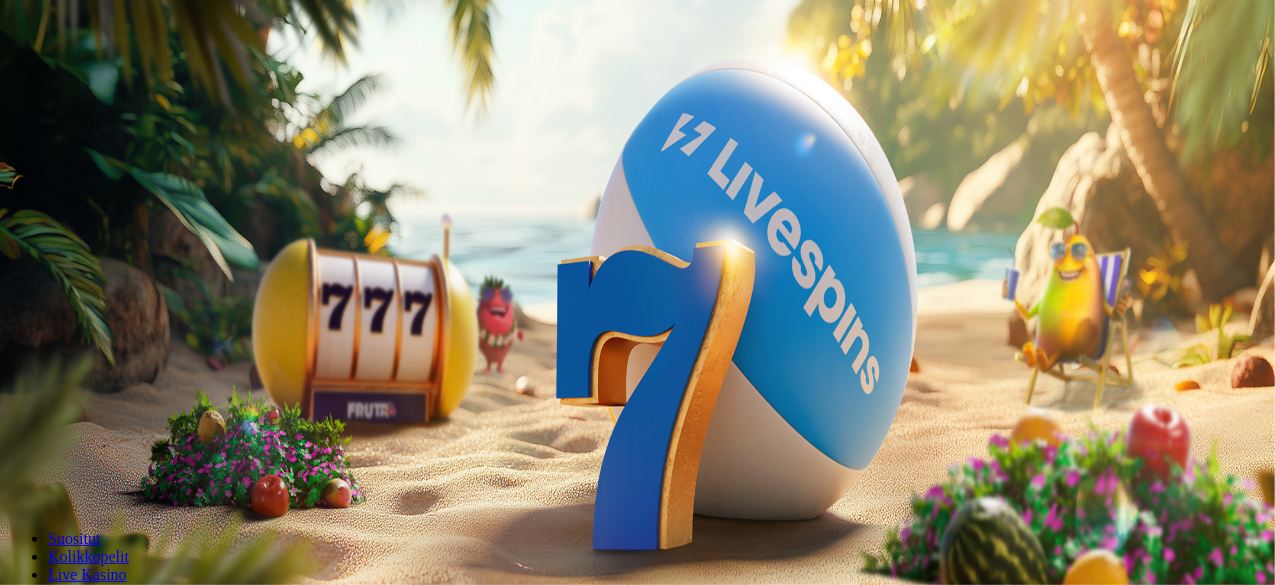 click on "Ymmärrän" at bounding box center [151, 5176] 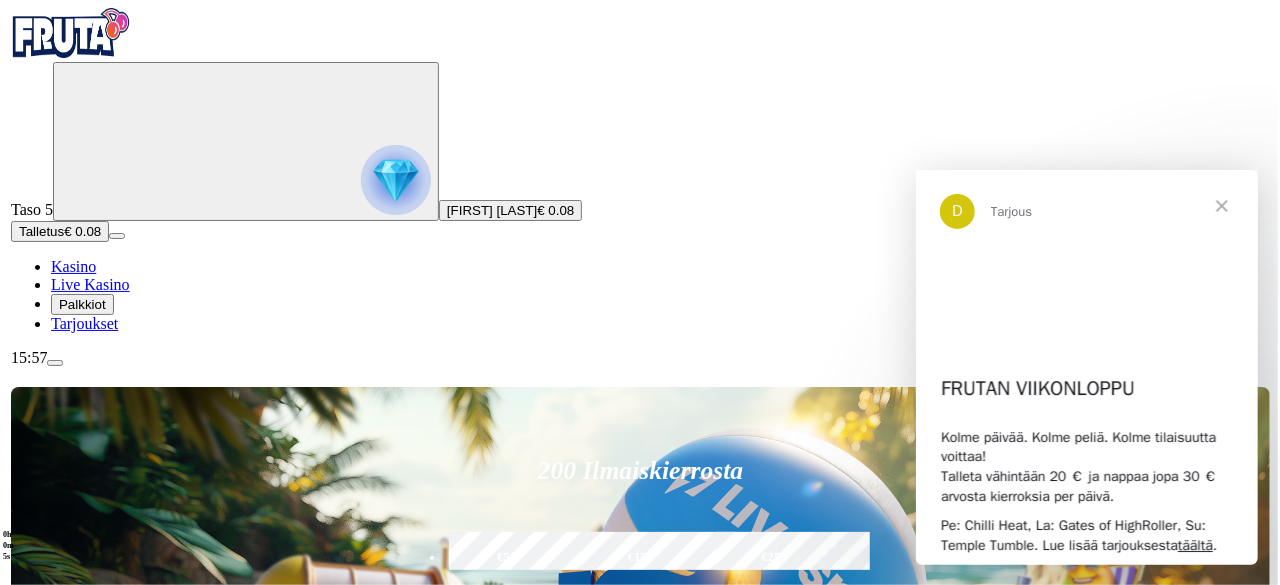 scroll, scrollTop: 0, scrollLeft: 0, axis: both 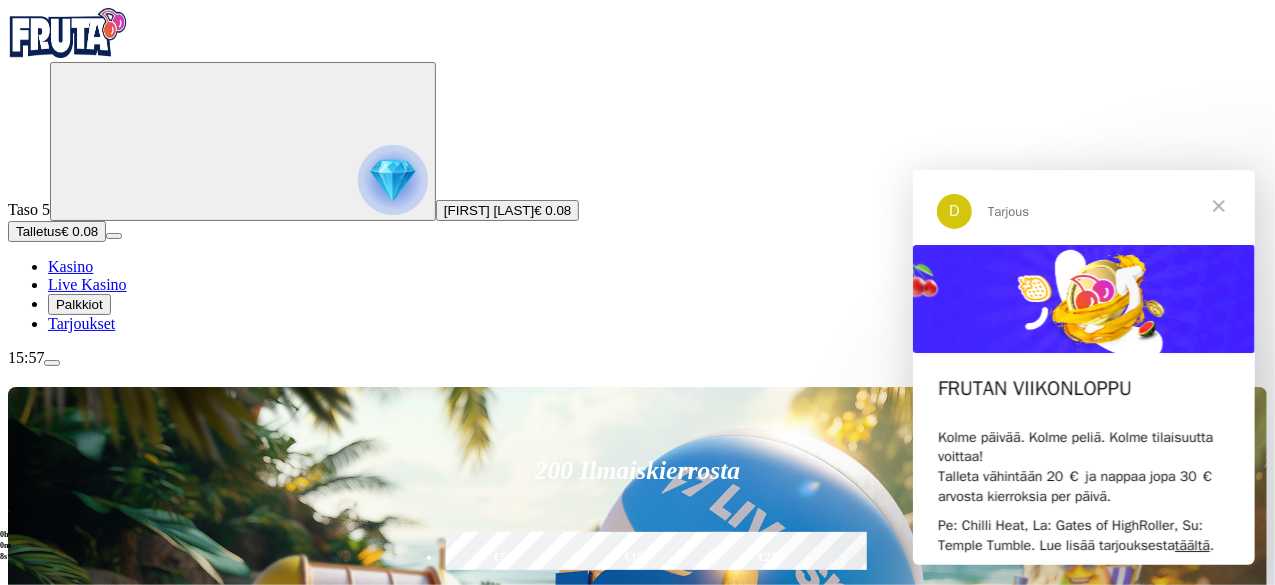 click at bounding box center [1218, 205] 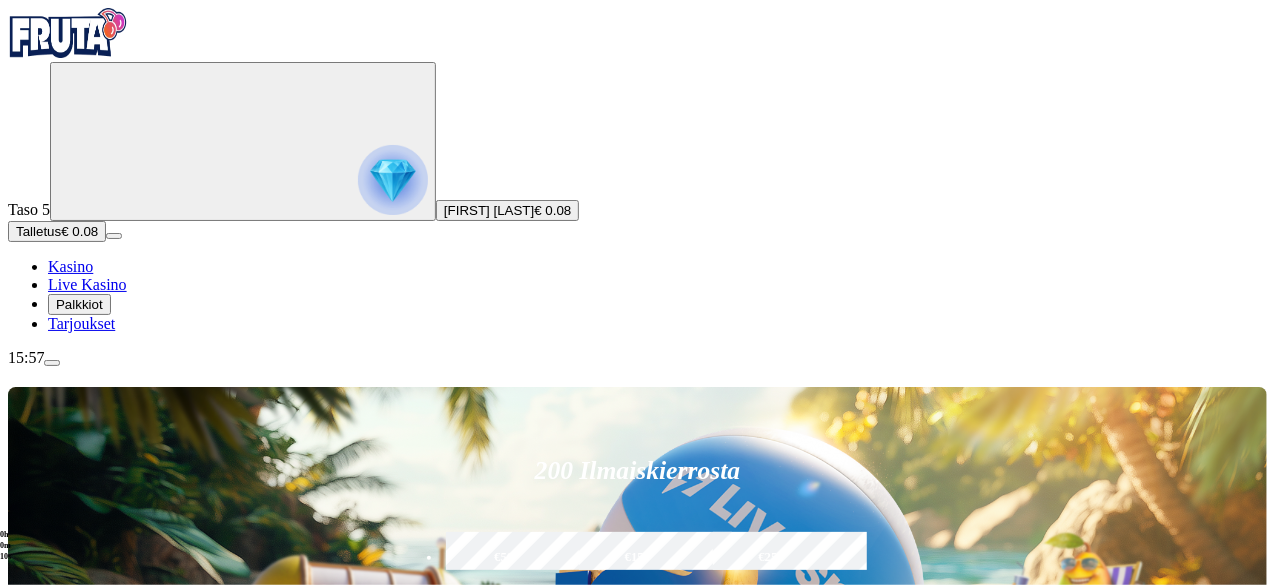 click at bounding box center (393, 180) 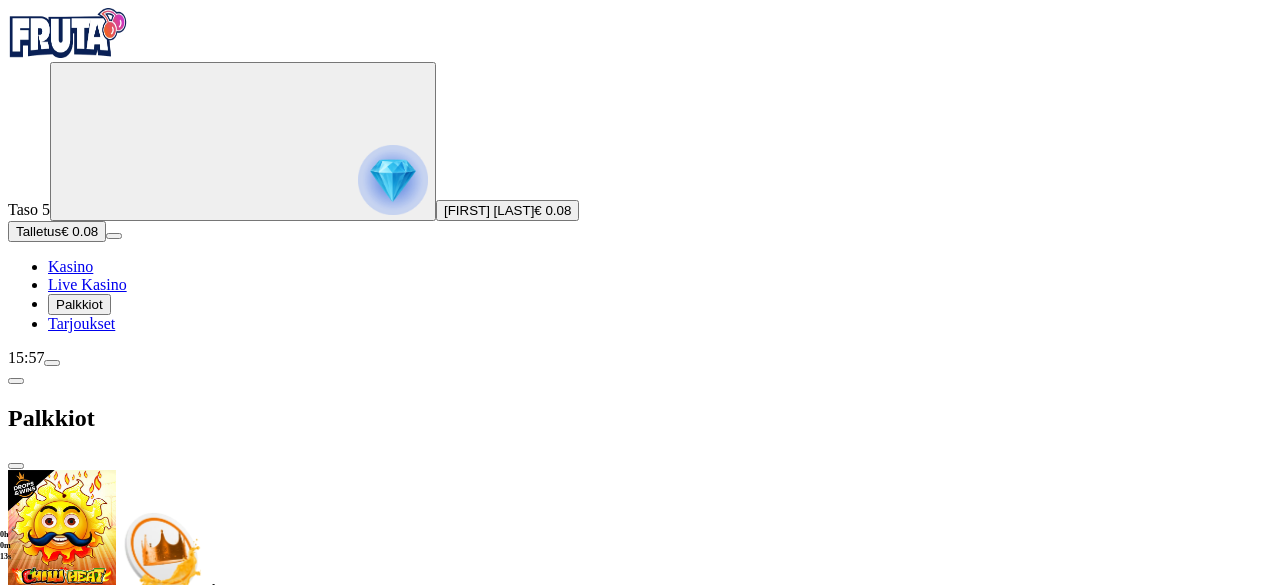 scroll, scrollTop: 296, scrollLeft: 0, axis: vertical 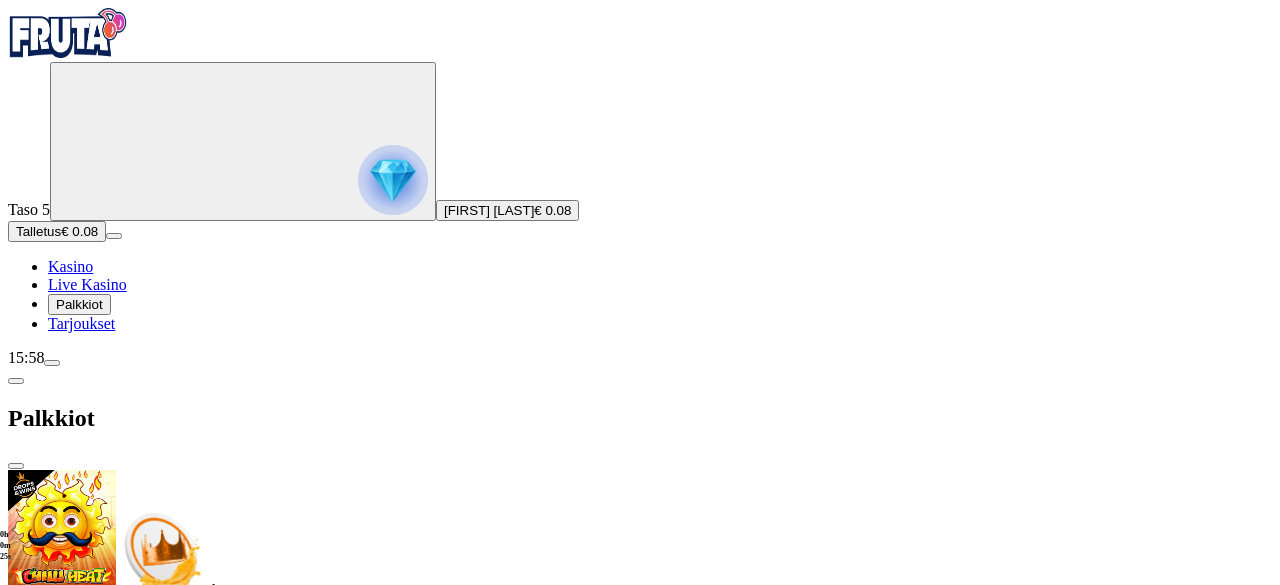 click at bounding box center (123, 1518) 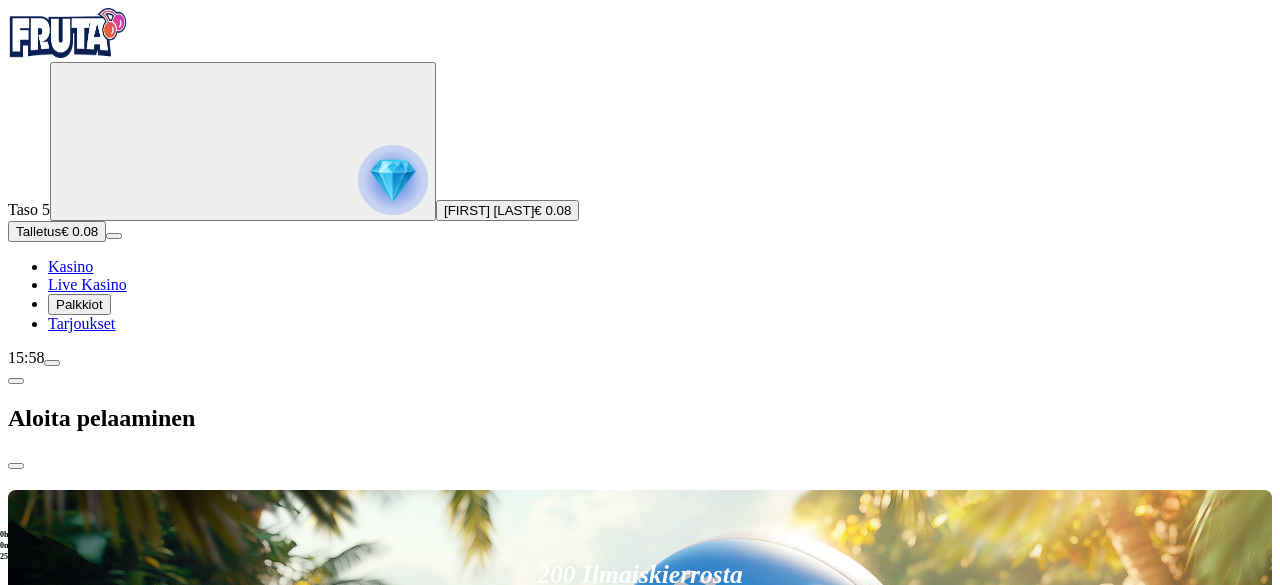 scroll, scrollTop: 0, scrollLeft: 0, axis: both 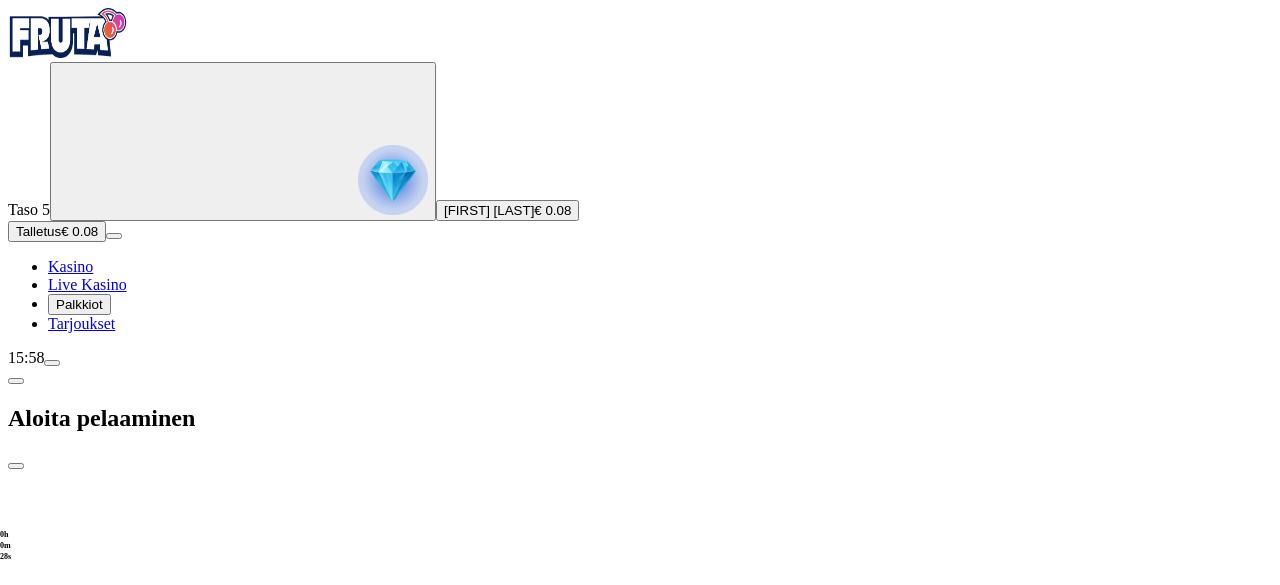 drag, startPoint x: 438, startPoint y: 433, endPoint x: 160, endPoint y: 441, distance: 278.11508 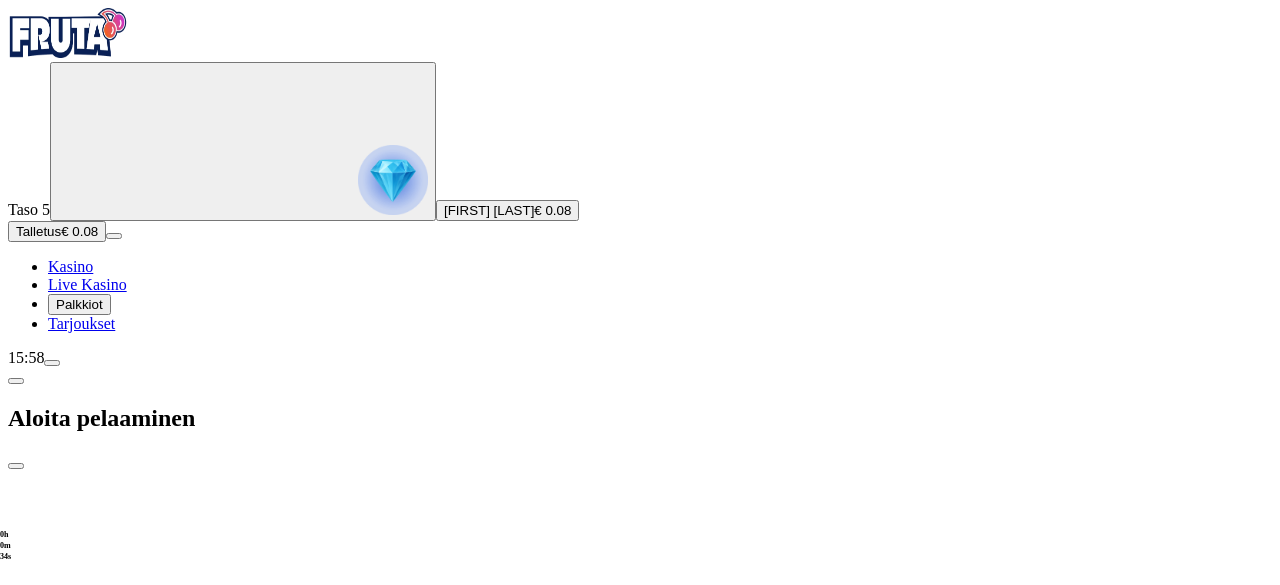 type on "**" 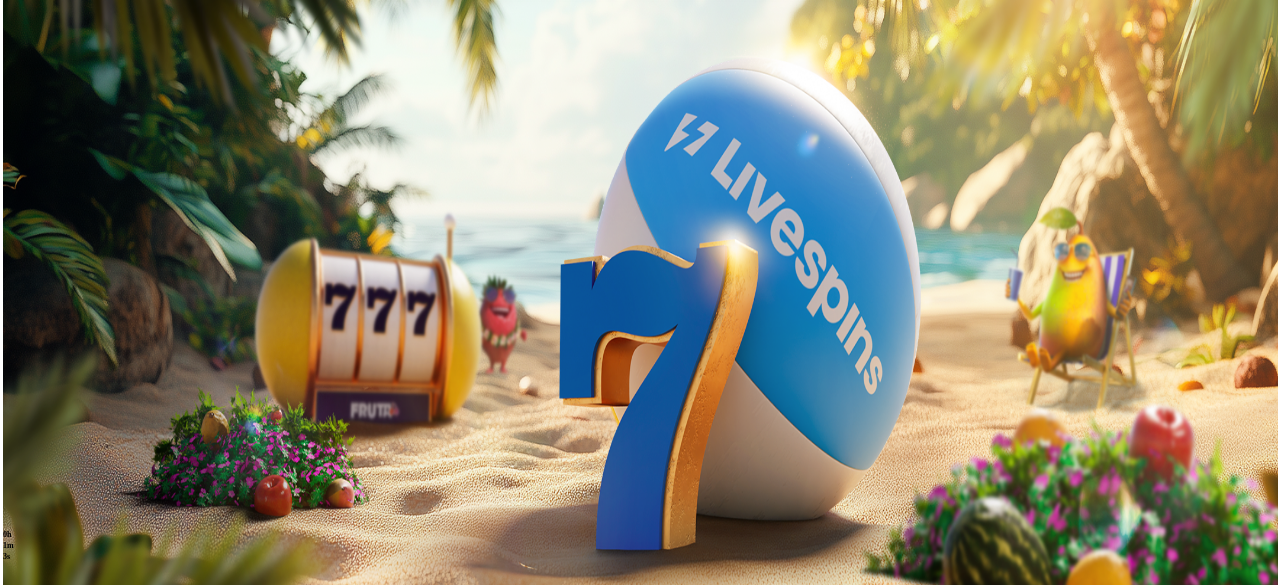 scroll, scrollTop: 0, scrollLeft: 0, axis: both 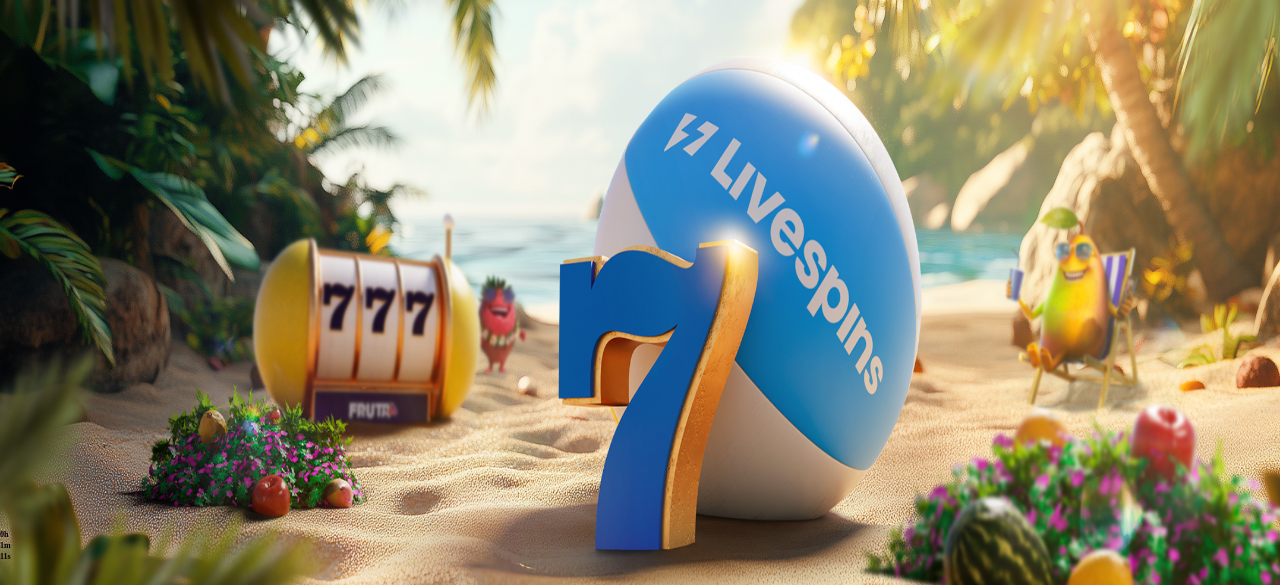 click on "Go to slide group  4" at bounding box center [110, 1689] 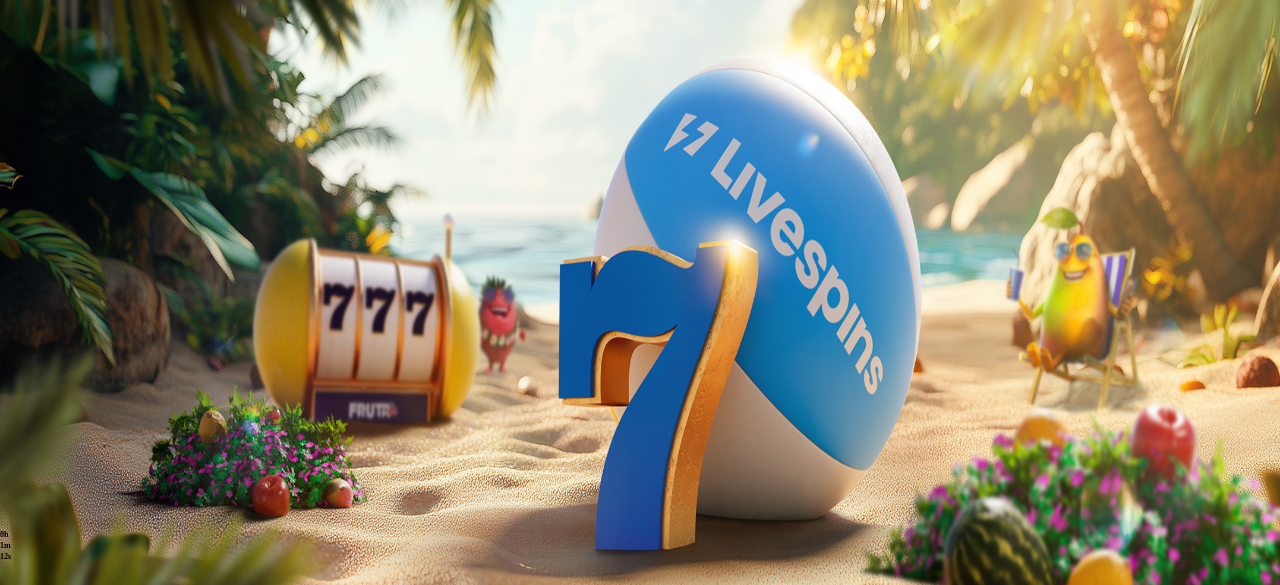 click on "Ota bonus" at bounding box center [-1218, 1578] 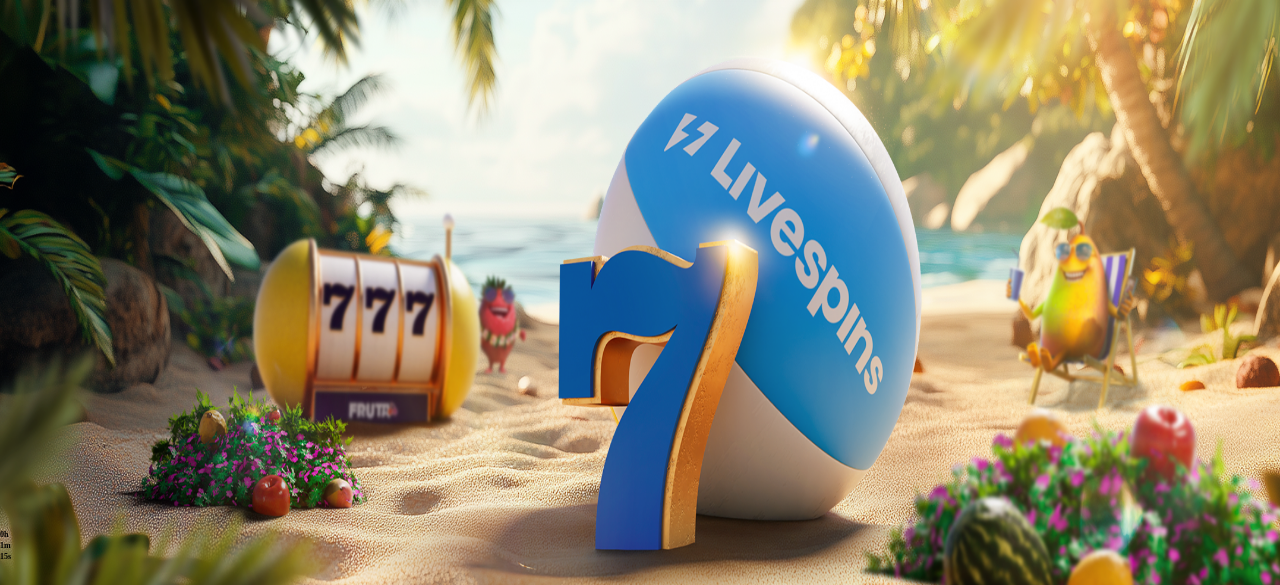 drag, startPoint x: 310, startPoint y: 432, endPoint x: 179, endPoint y: 434, distance: 131.01526 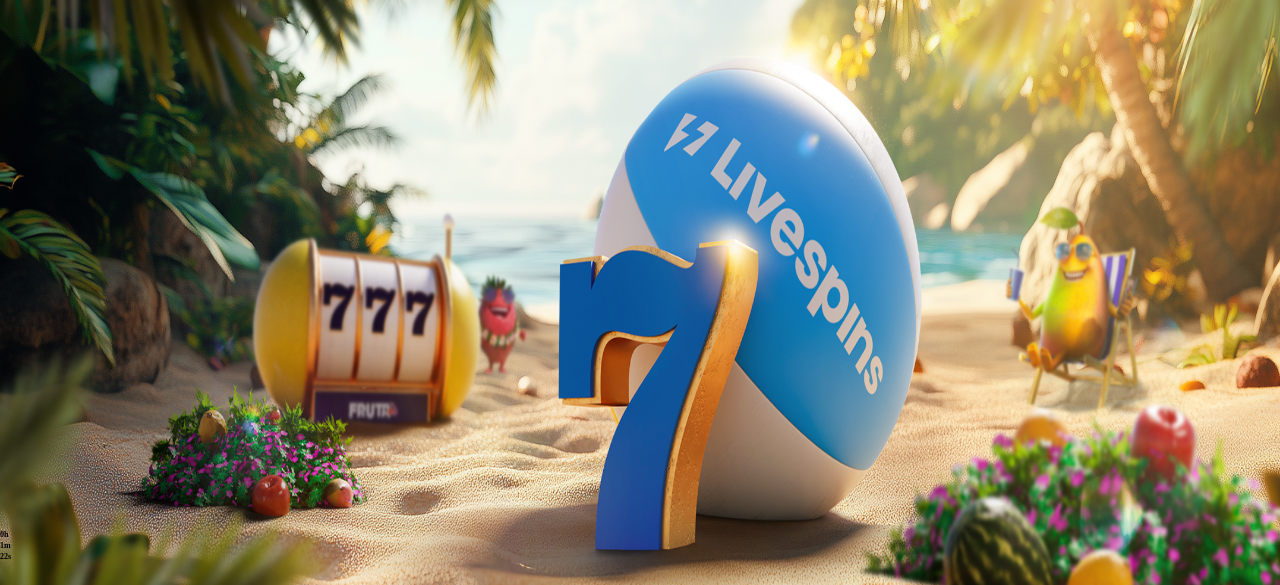 type on "**" 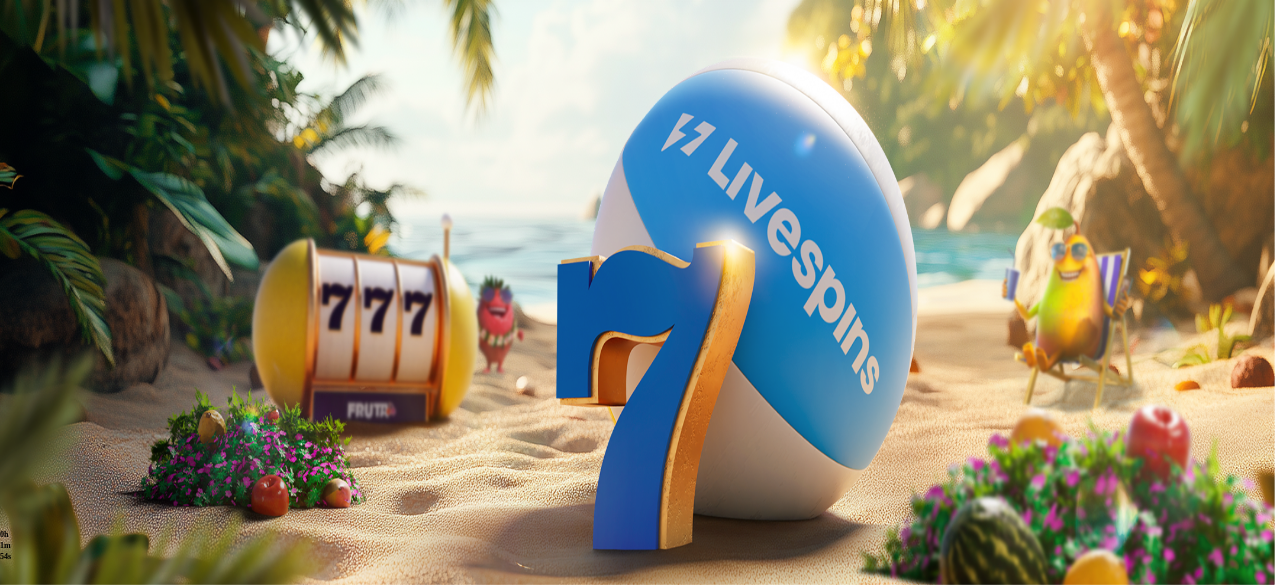 click at bounding box center (393, 180) 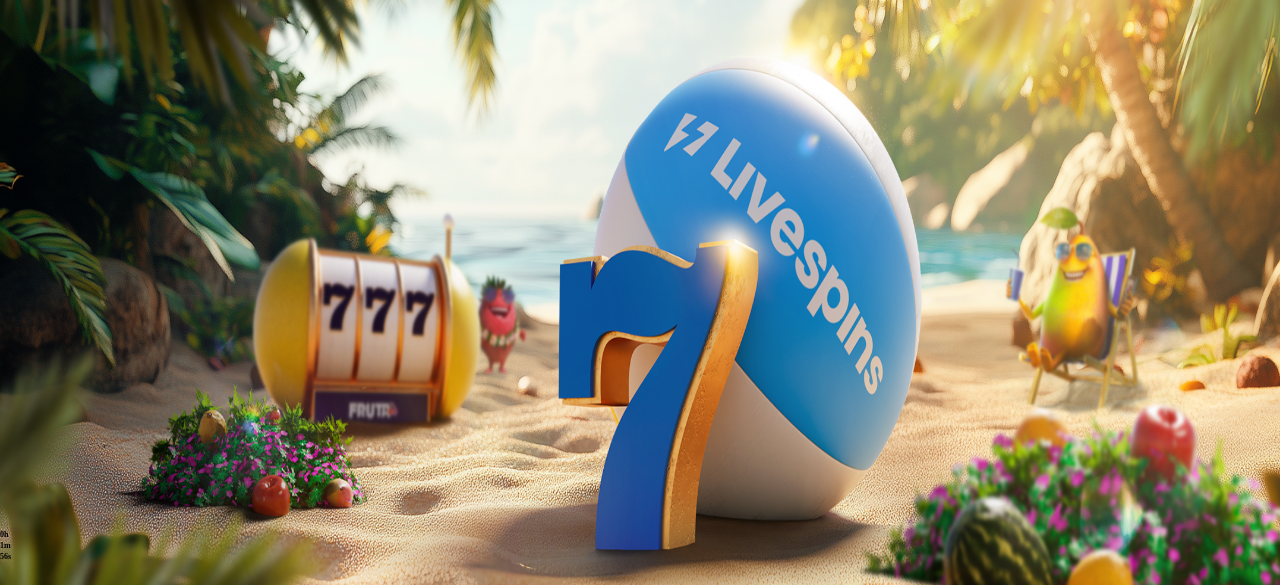 click at bounding box center [88, 709] 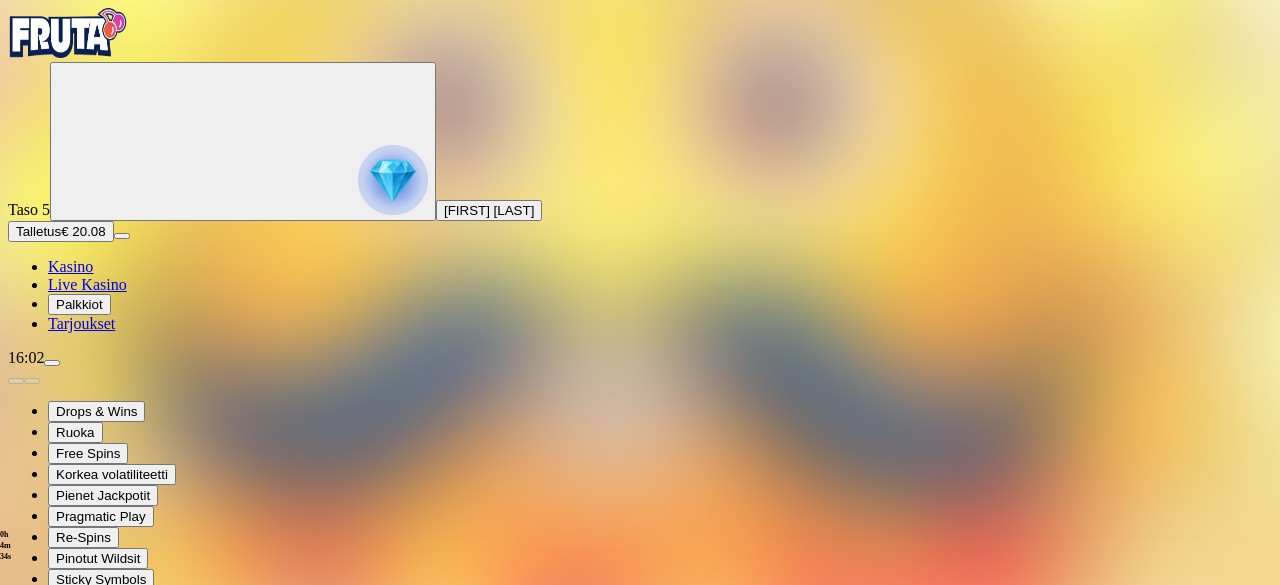 click at bounding box center (48, 799) 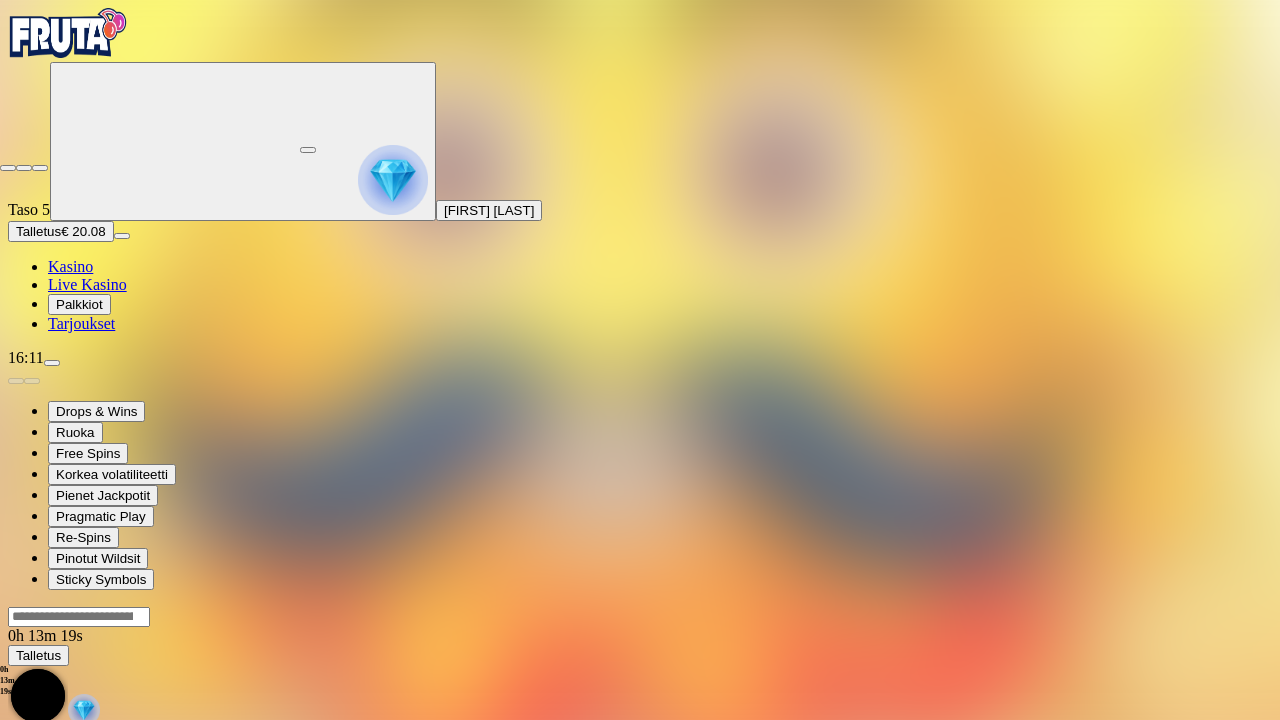 click at bounding box center (40, 168) 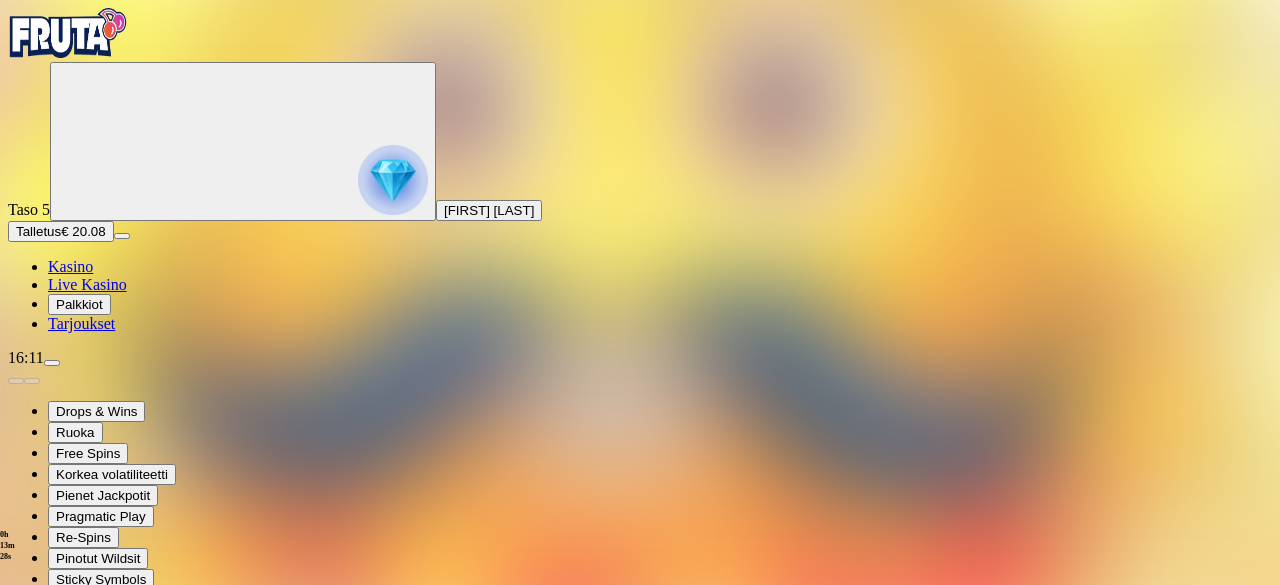 click at bounding box center (16, 799) 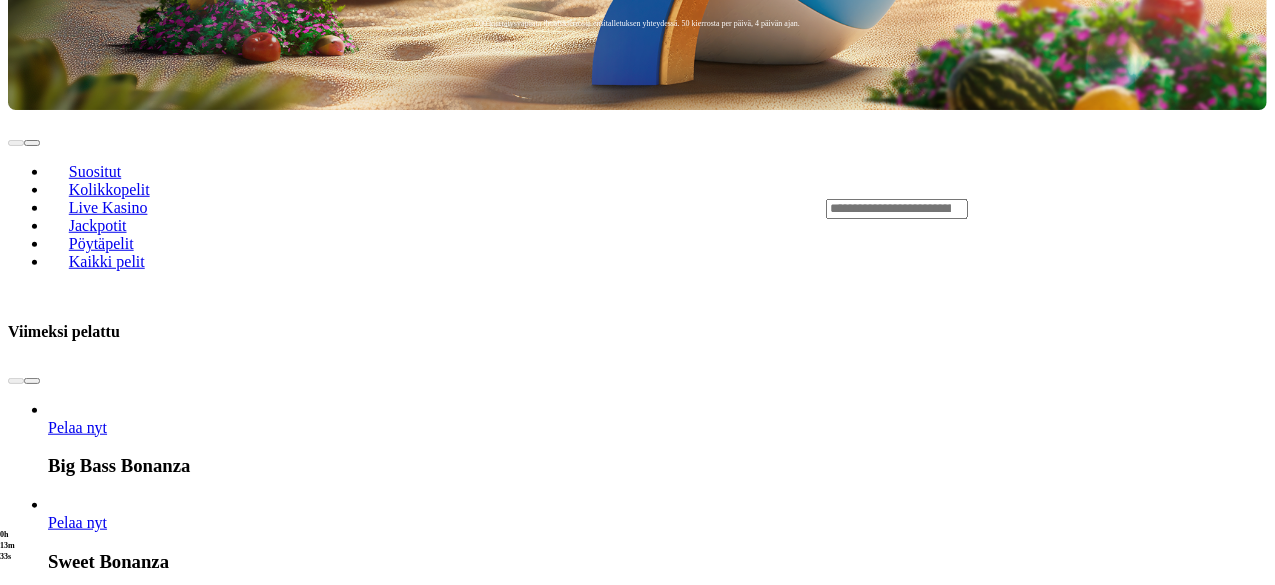 scroll, scrollTop: 719, scrollLeft: 0, axis: vertical 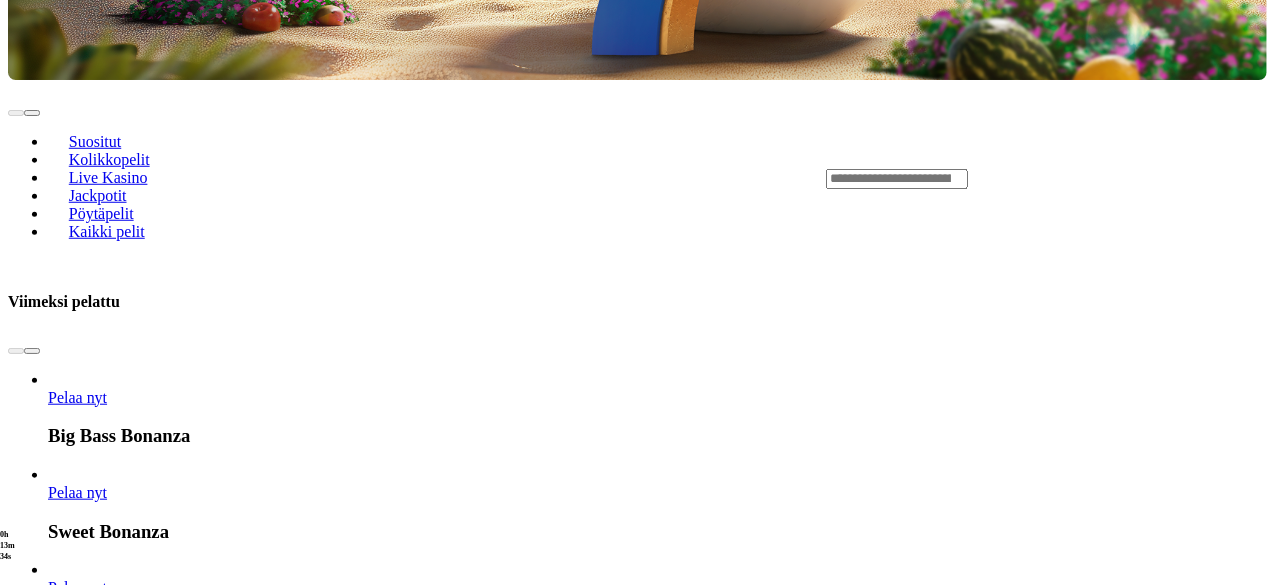 click at bounding box center [32, 2664] 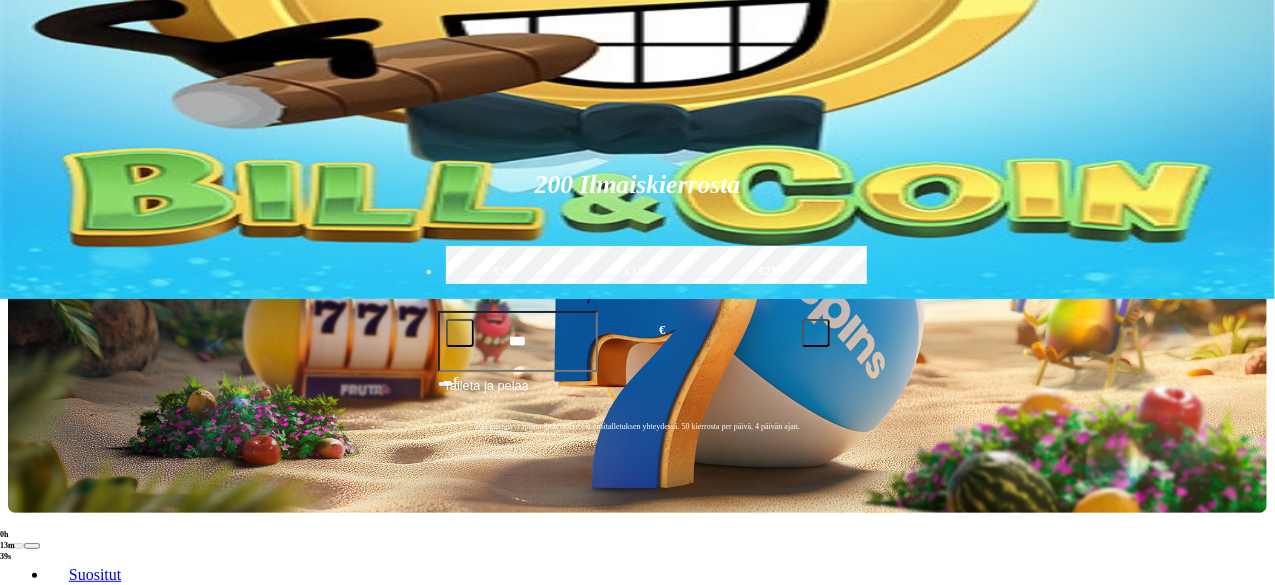 scroll, scrollTop: 284, scrollLeft: 0, axis: vertical 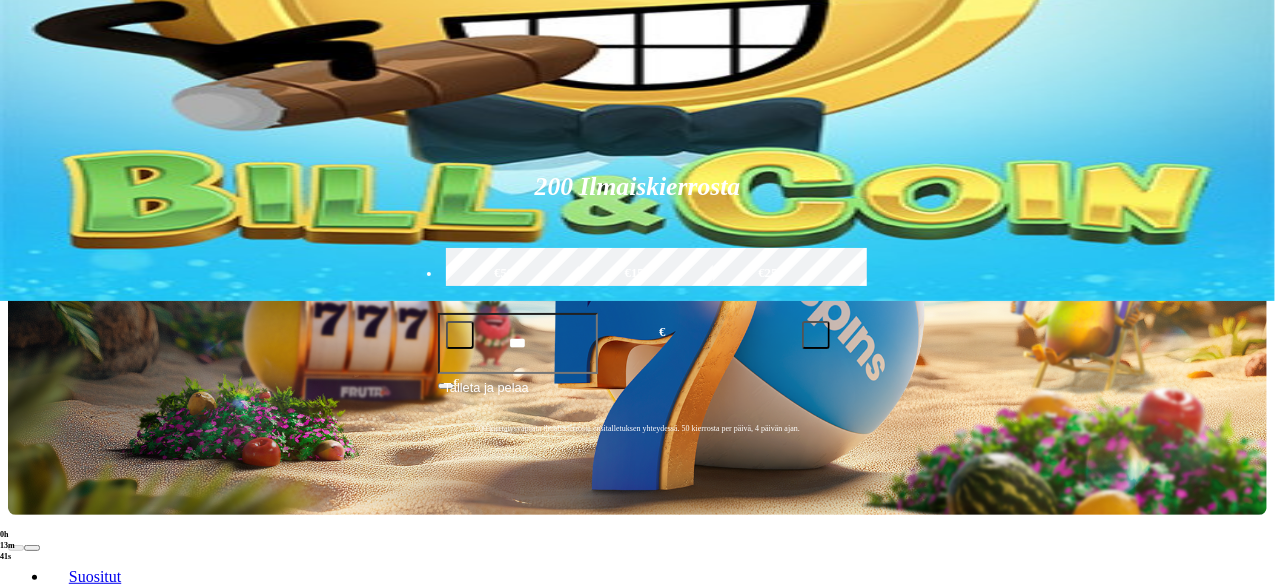 click at bounding box center (32, 786) 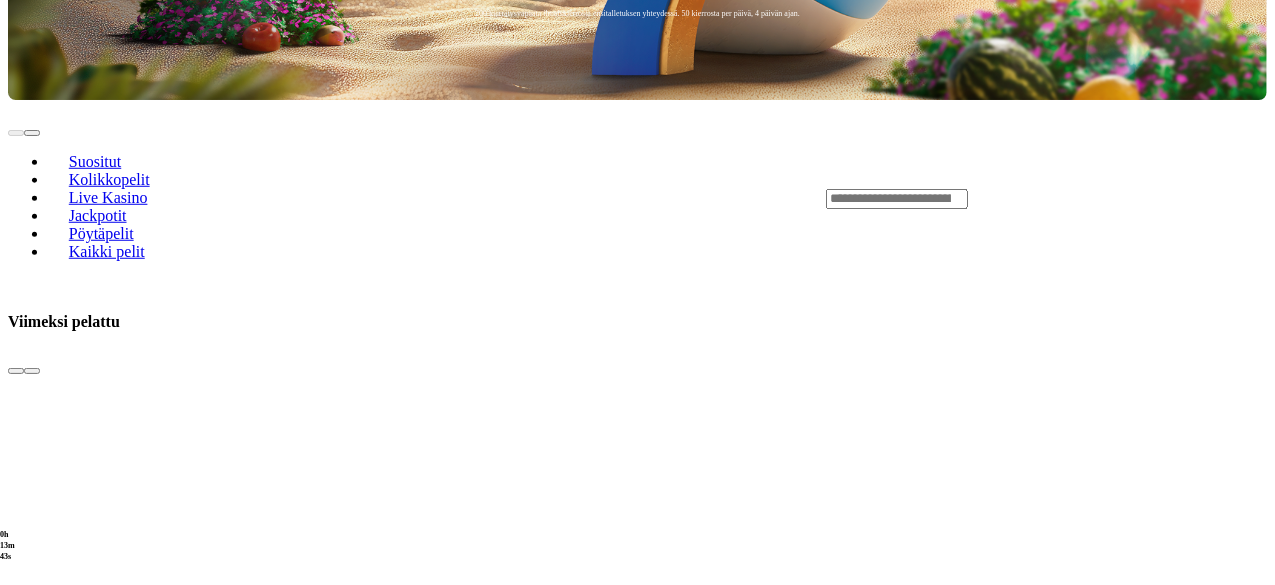 scroll, scrollTop: 704, scrollLeft: 0, axis: vertical 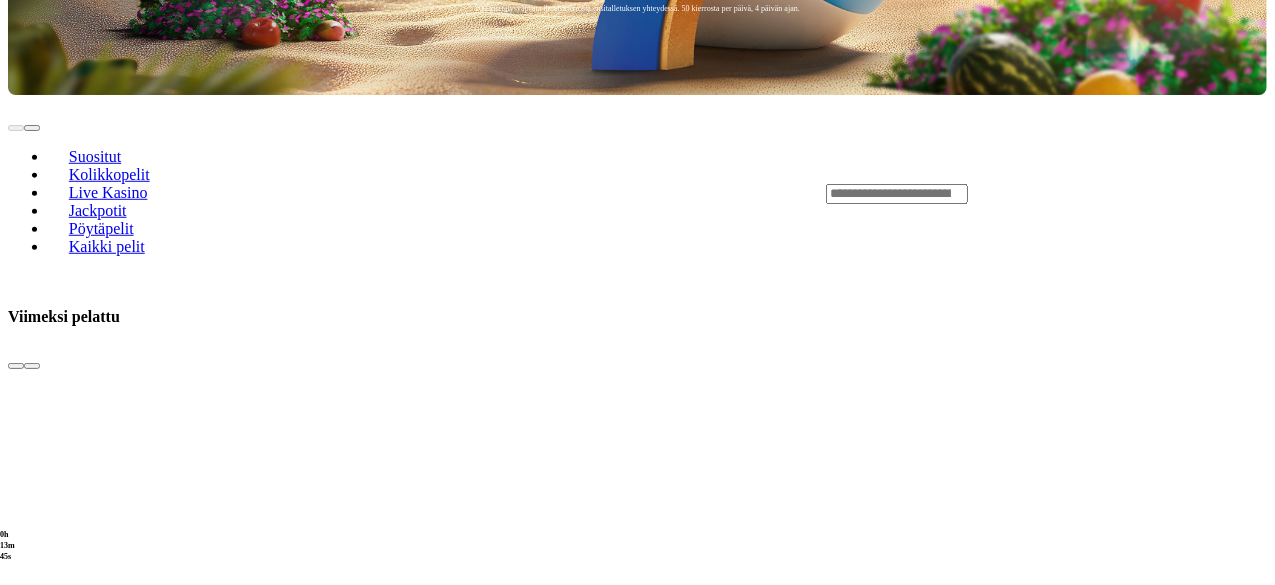 click on "Näytä kaikki" at bounding box center (1242, 2610) 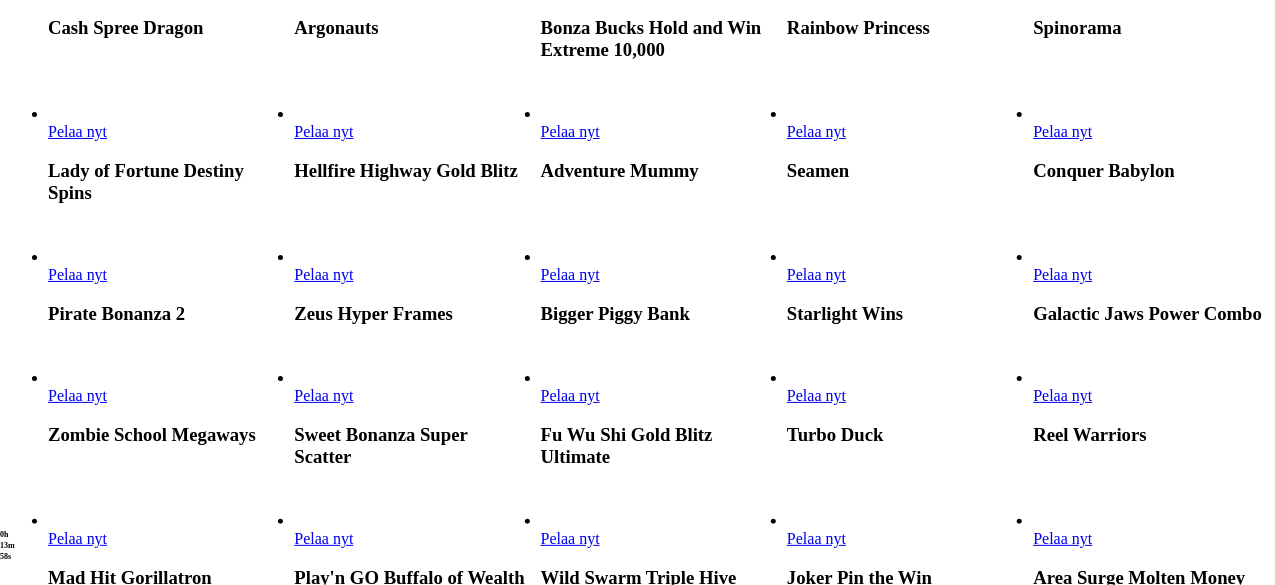 scroll, scrollTop: 538, scrollLeft: 0, axis: vertical 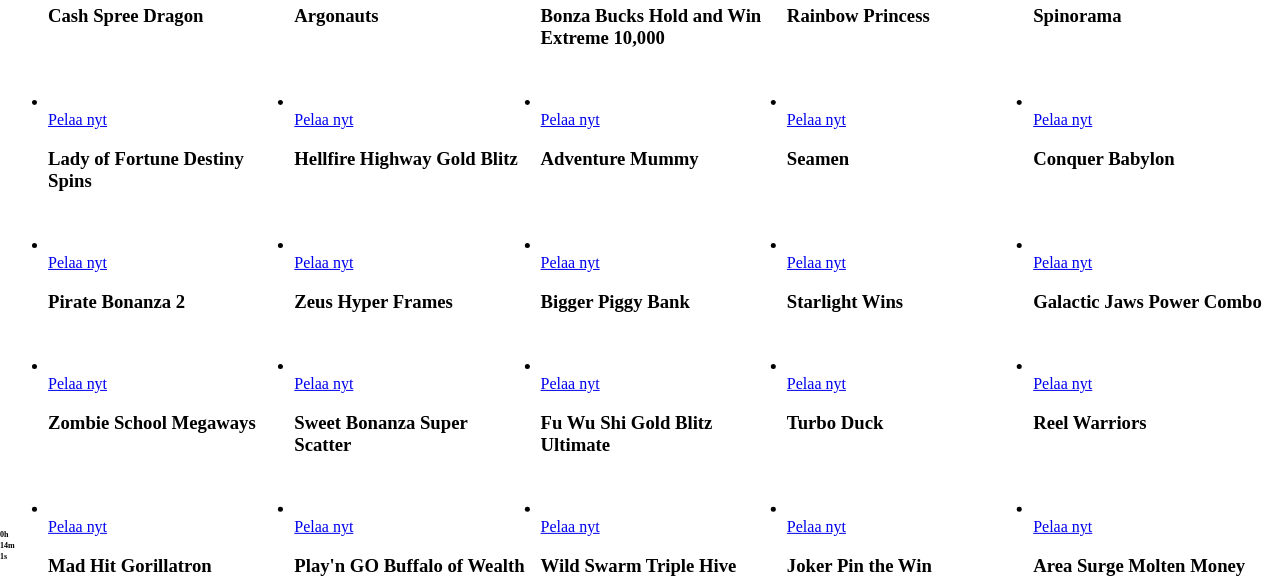 click on "Pelaa nyt" at bounding box center [77, 383] 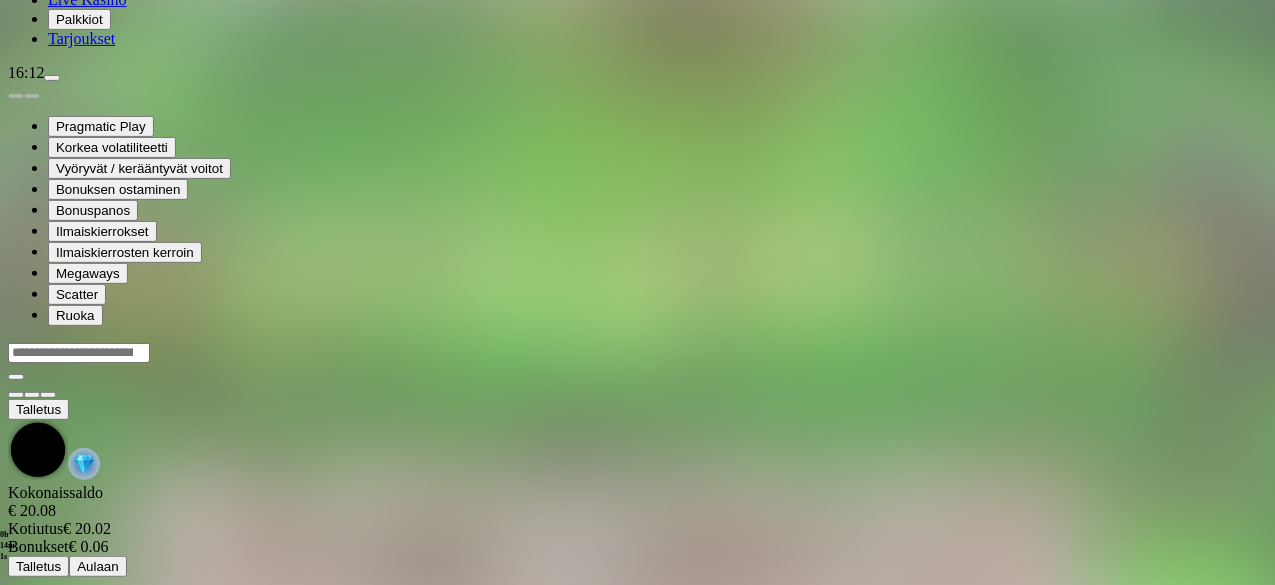 scroll, scrollTop: 0, scrollLeft: 0, axis: both 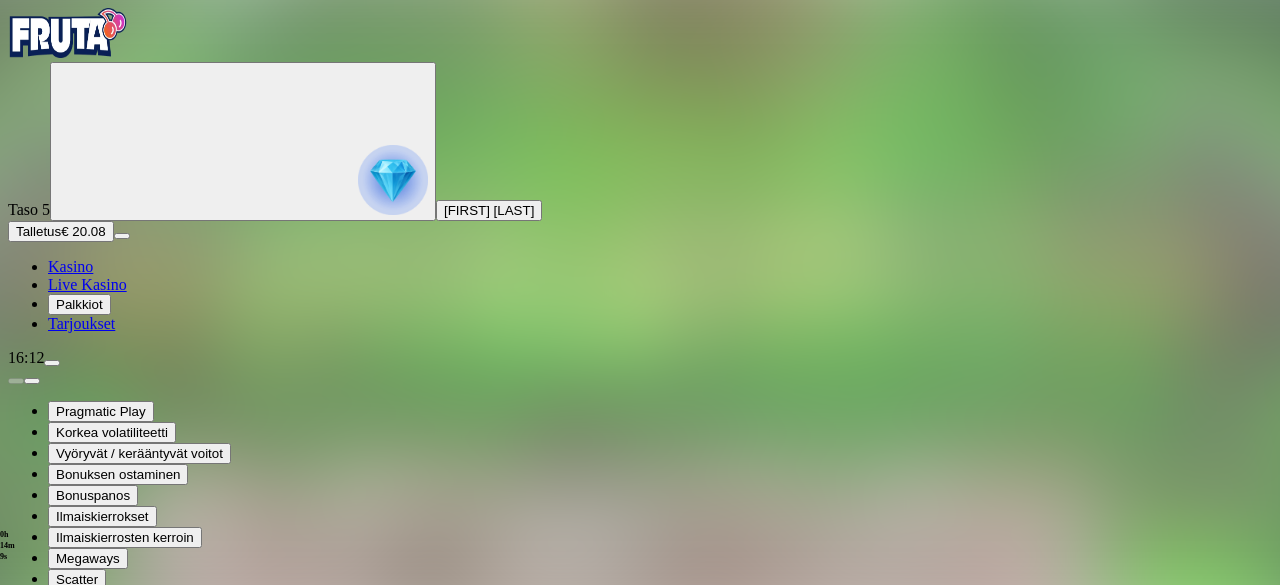 click at bounding box center [48, 820] 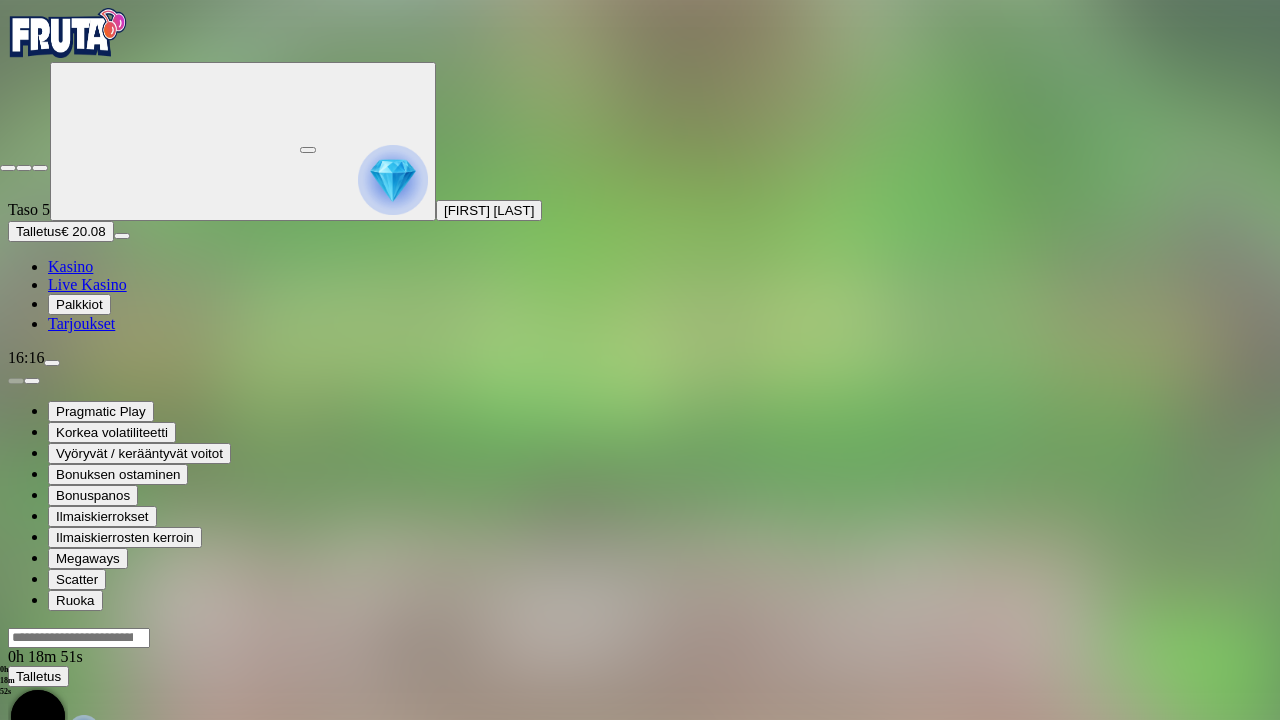 click at bounding box center (40, 168) 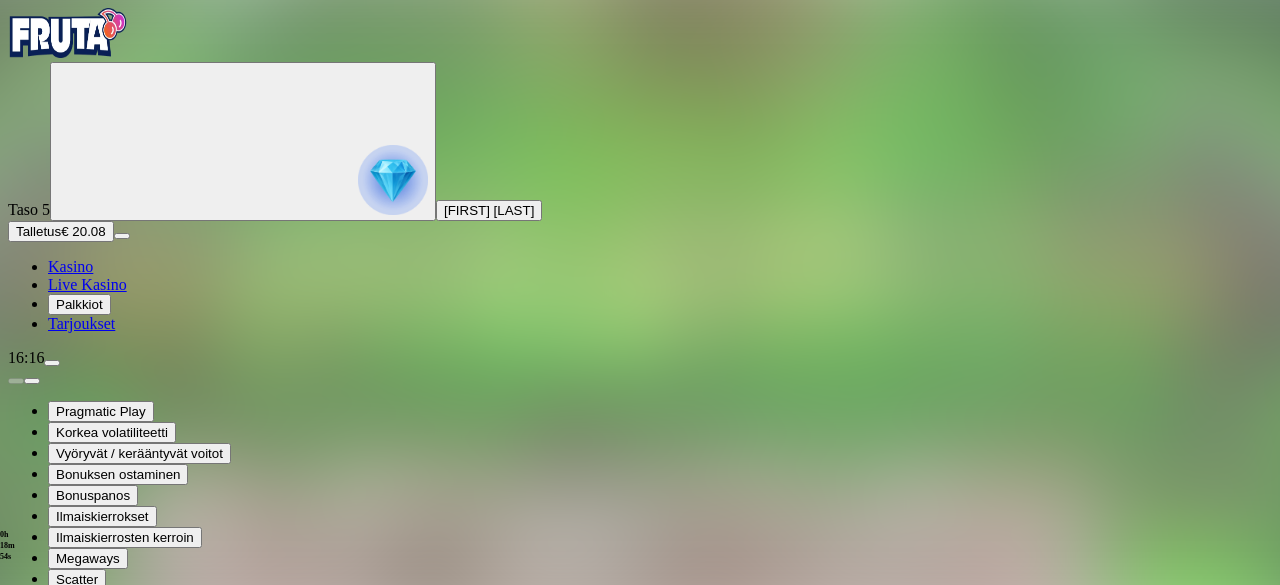 click at bounding box center [16, 820] 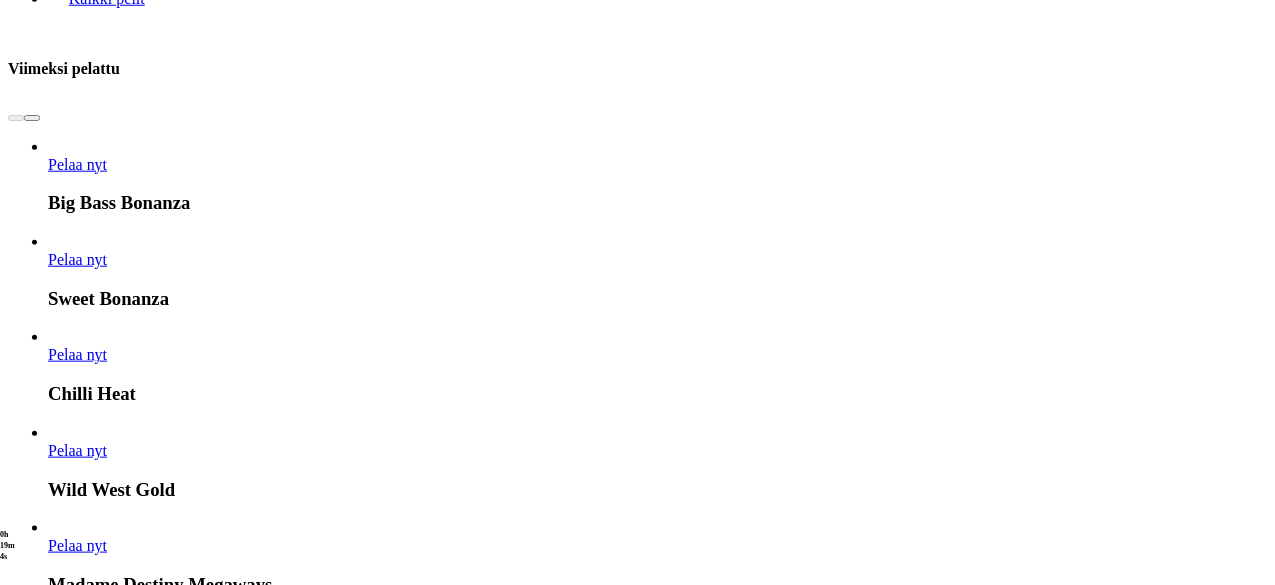 scroll, scrollTop: 948, scrollLeft: 0, axis: vertical 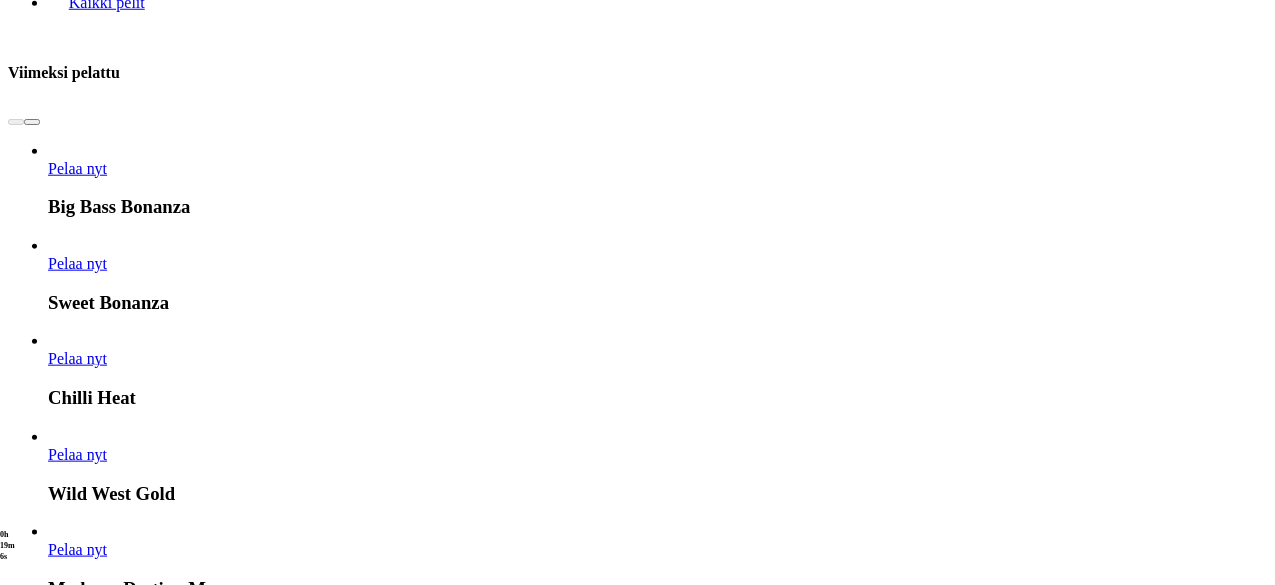 click on "Näytä kaikki" at bounding box center [1242, 3523] 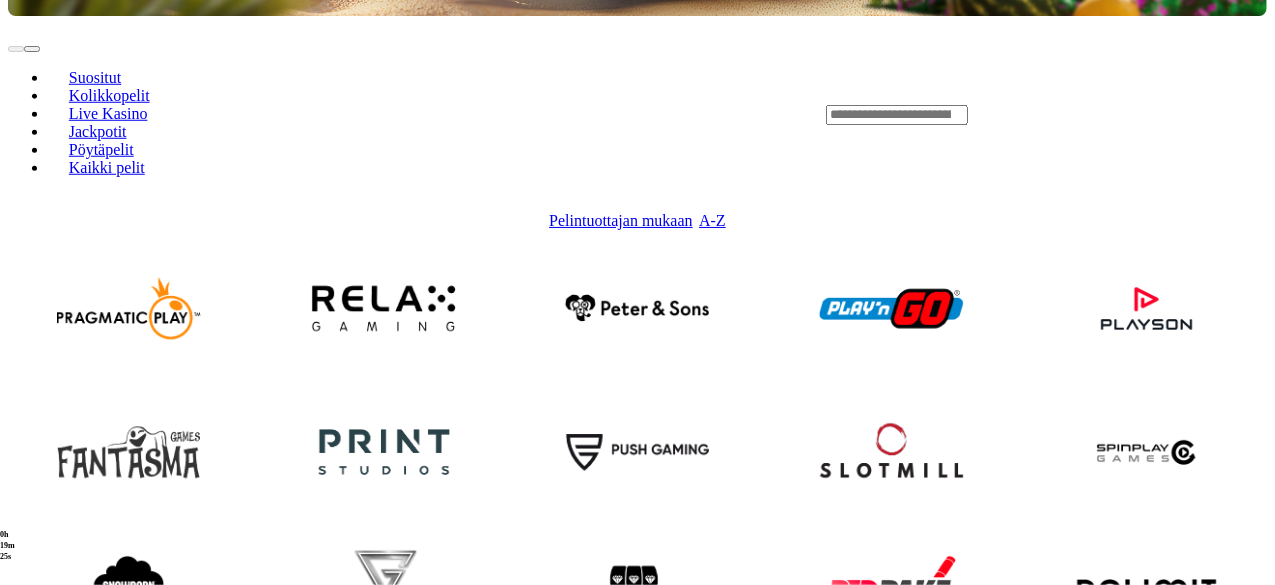 scroll, scrollTop: 777, scrollLeft: 0, axis: vertical 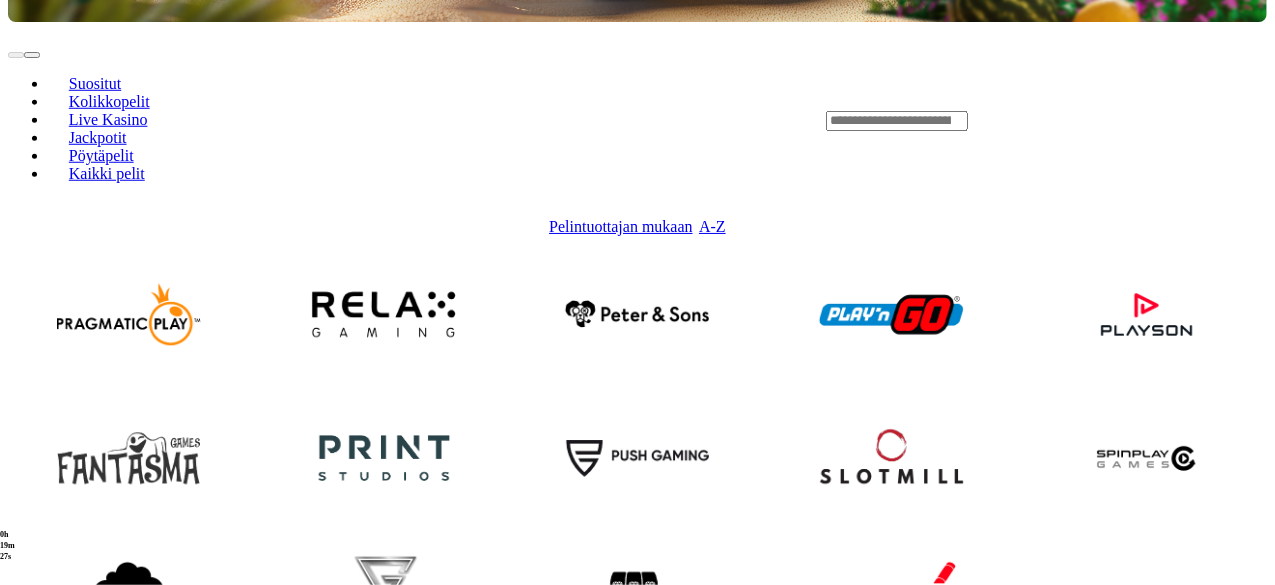 click at bounding box center [383, 889] 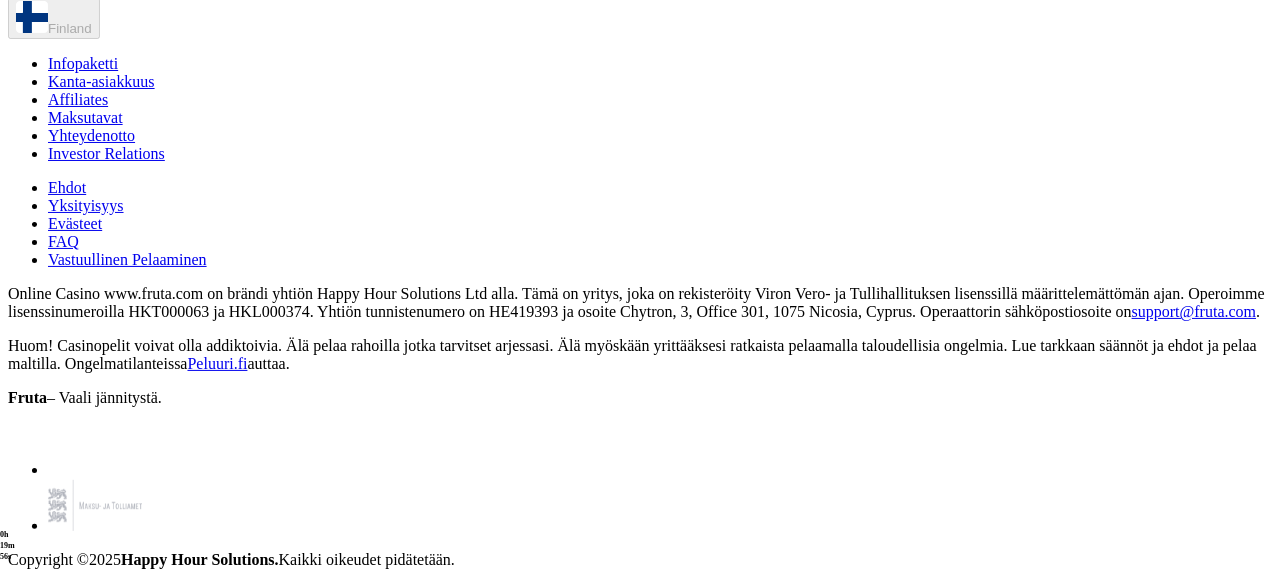scroll, scrollTop: 7443, scrollLeft: 0, axis: vertical 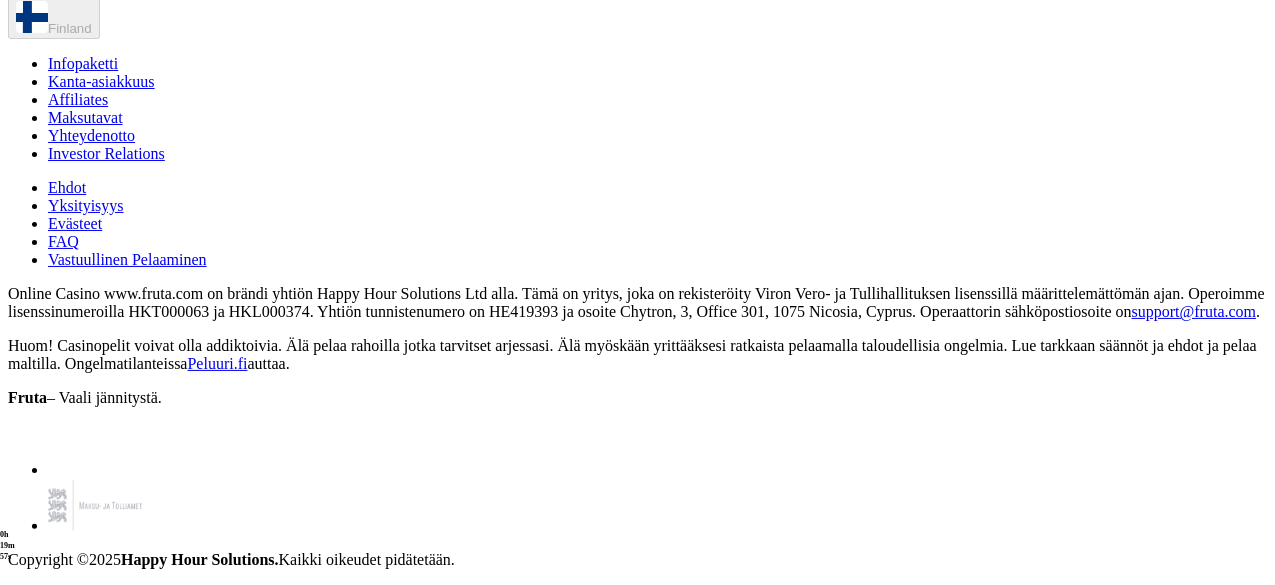 click on "Pelaa nyt" at bounding box center [323, -377] 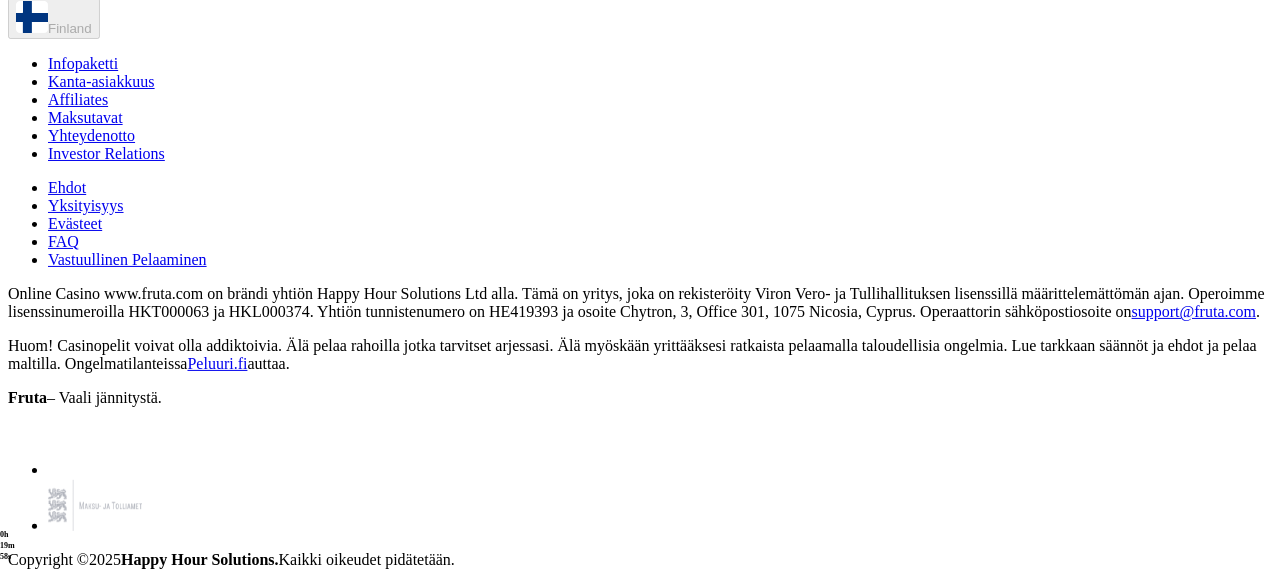 scroll, scrollTop: 0, scrollLeft: 0, axis: both 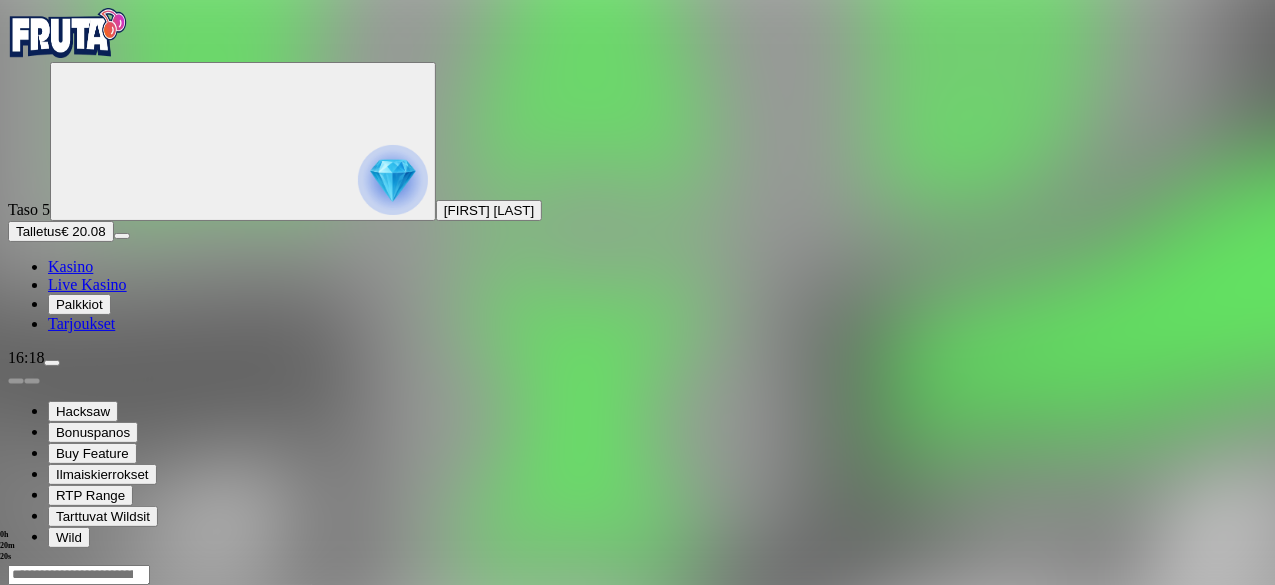 click at bounding box center (48, 757) 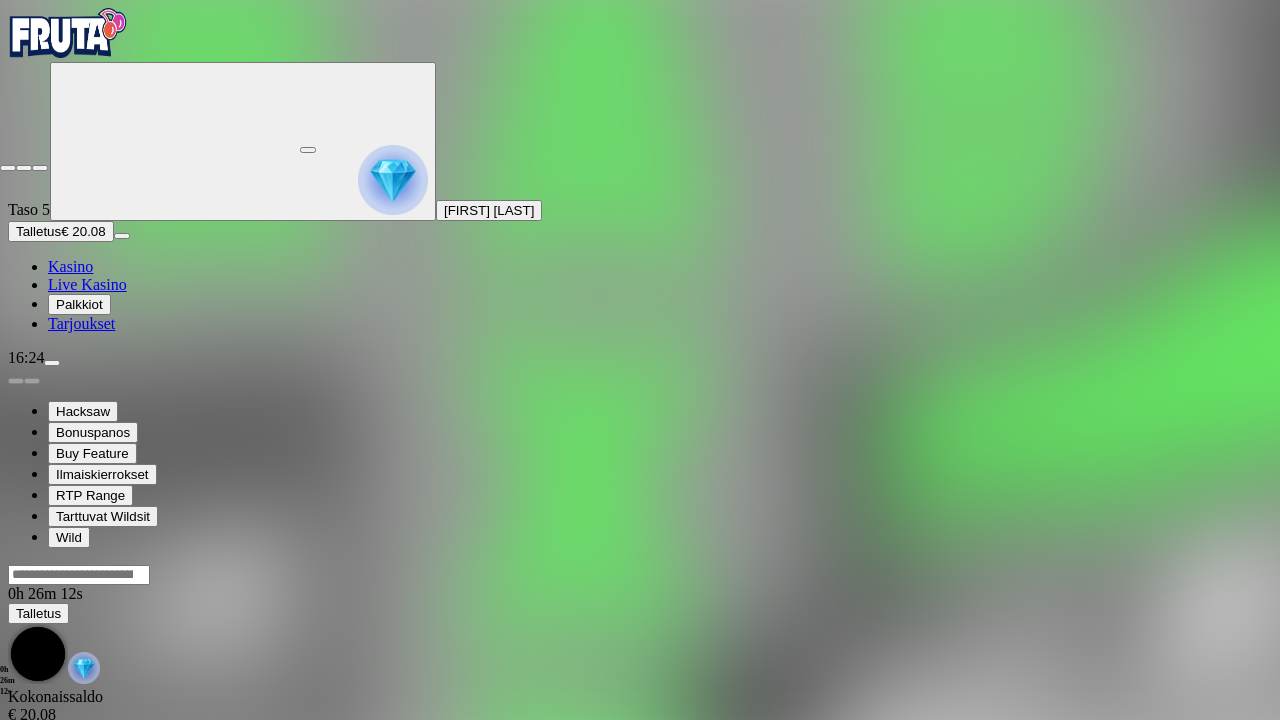 click at bounding box center (40, 168) 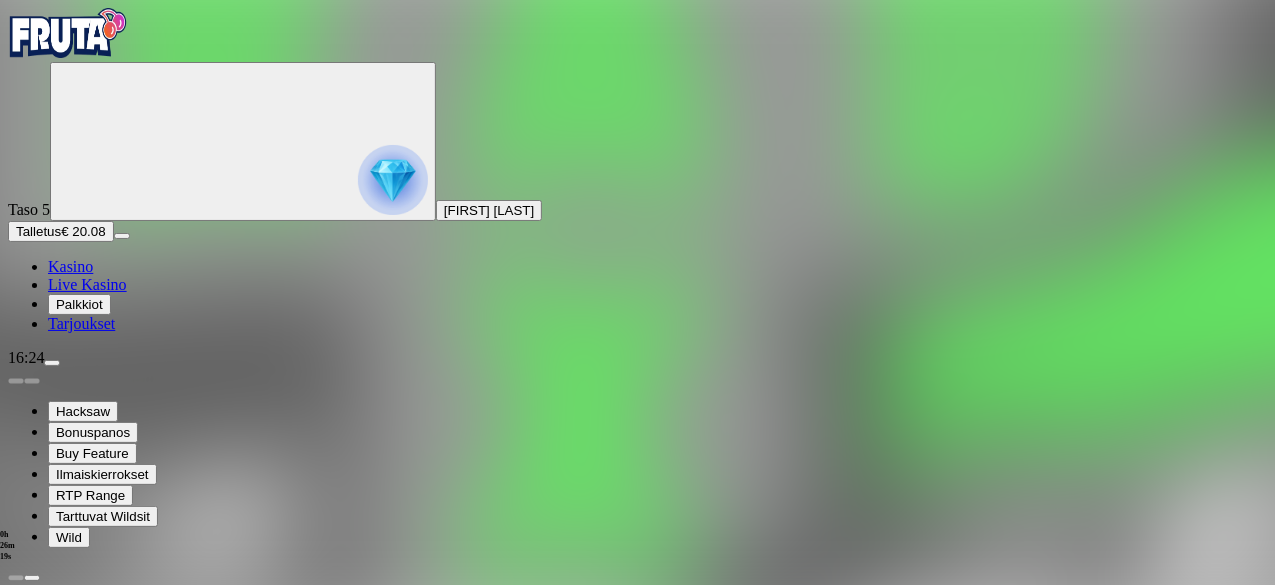 click at bounding box center (32, 578) 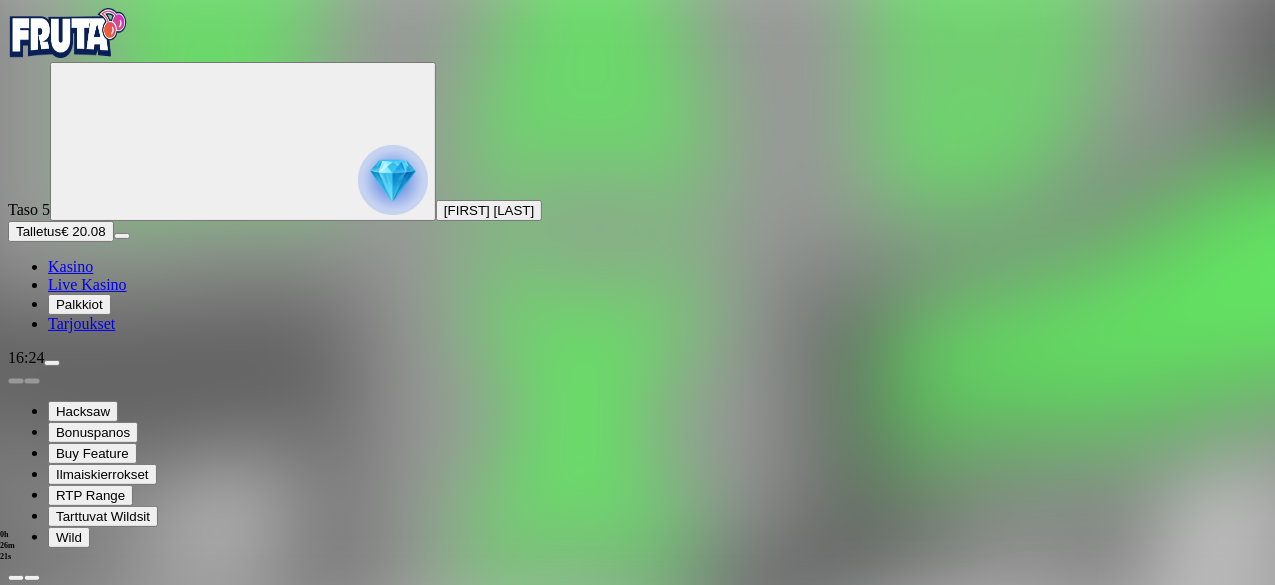 click at bounding box center [32, 578] 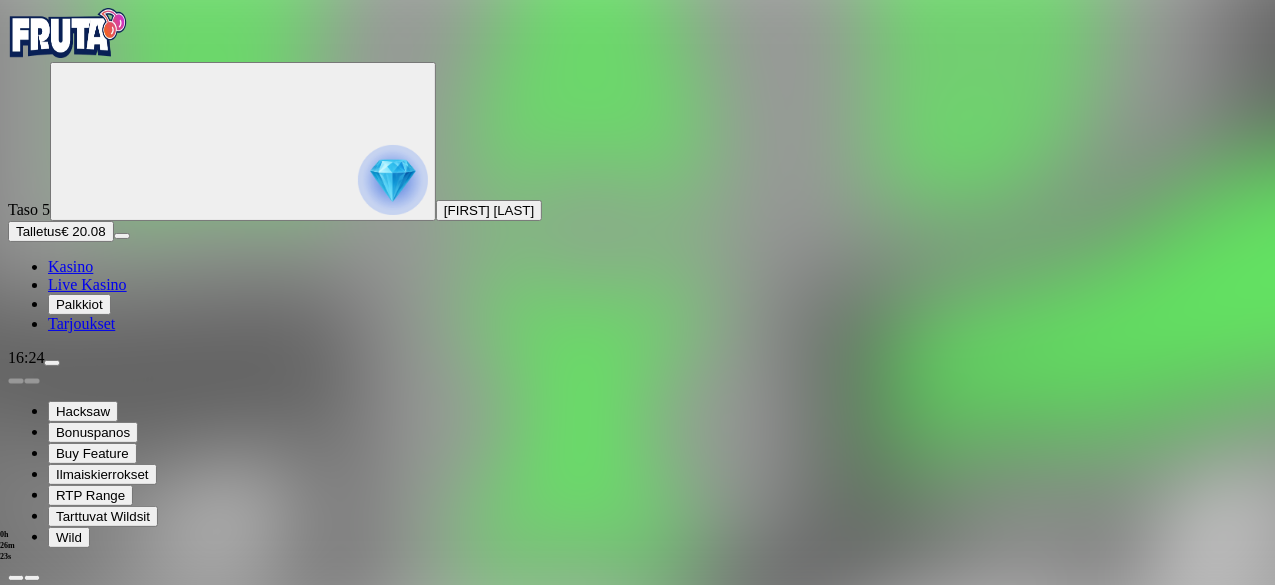 click at bounding box center (32, 578) 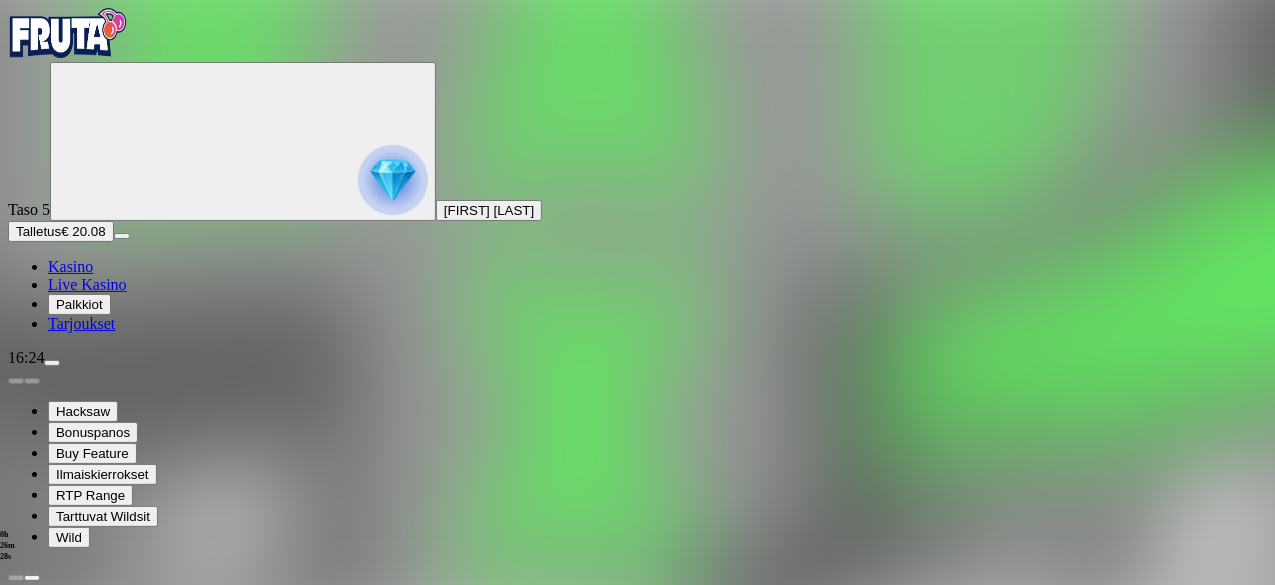 click at bounding box center (32, 578) 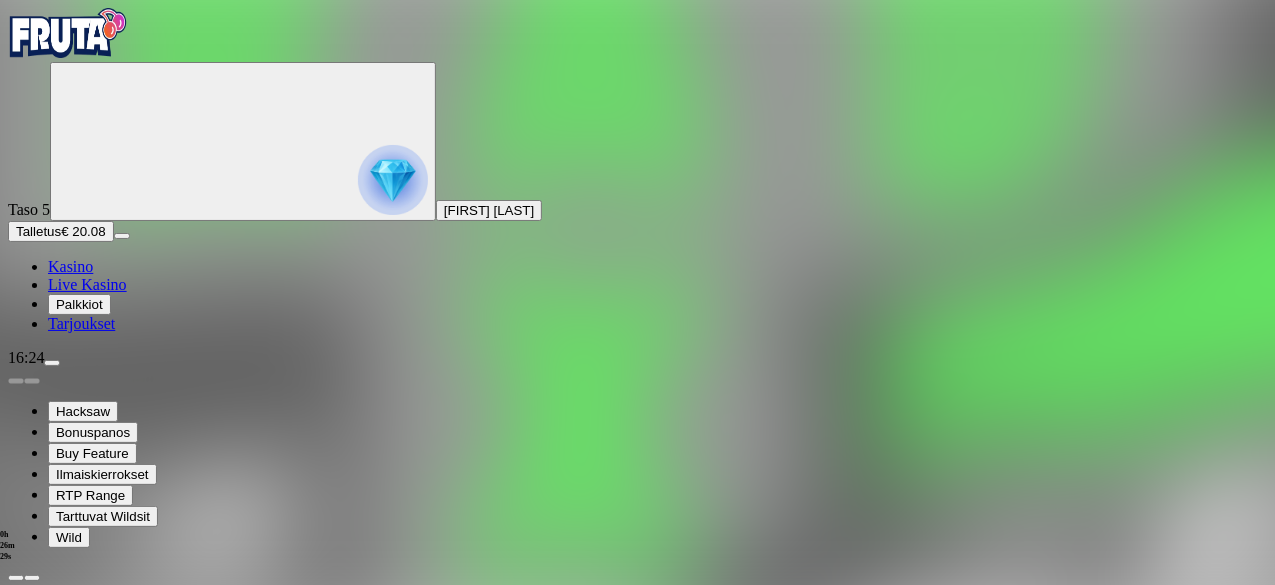 click at bounding box center [32, 578] 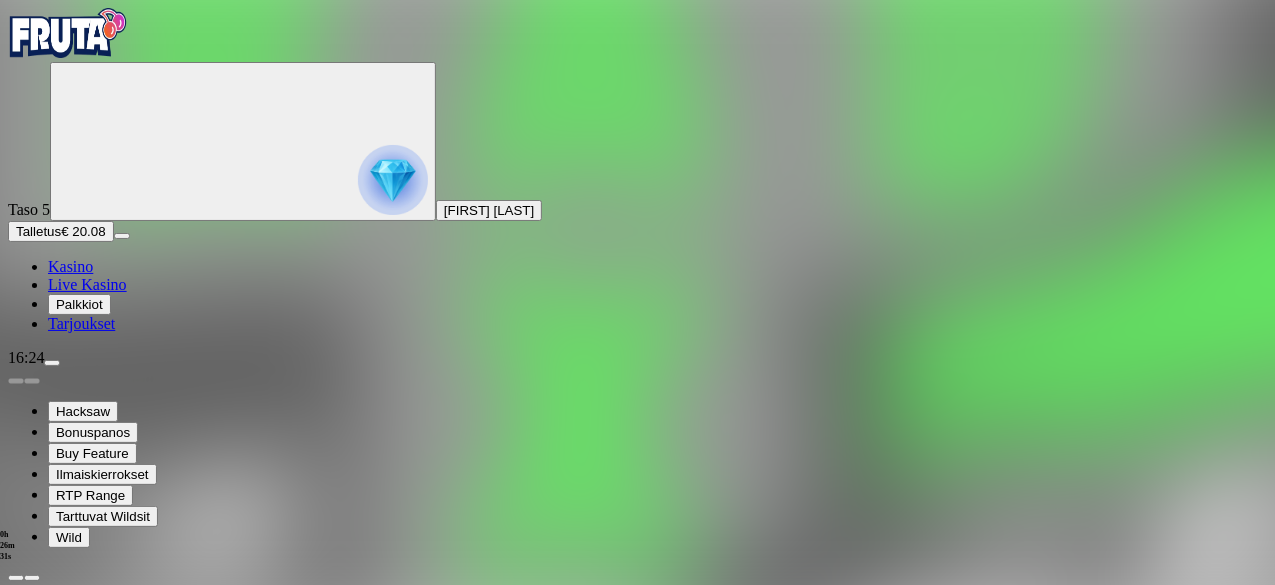 click at bounding box center (16, 578) 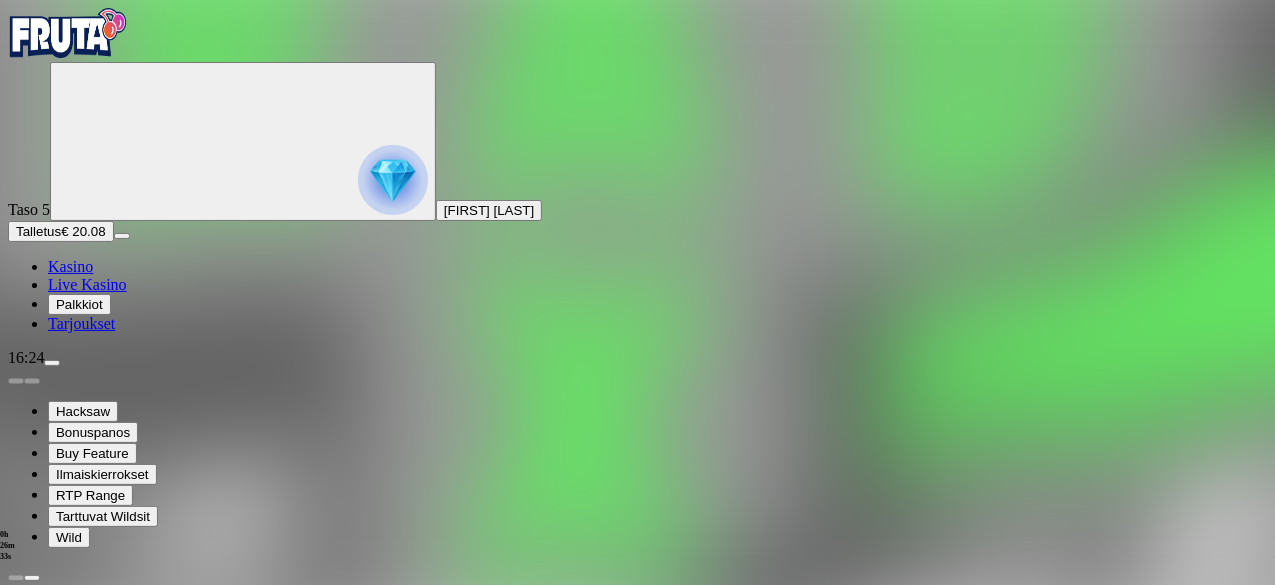 click on "Pelaa nyt" at bounding box center (77, 696) 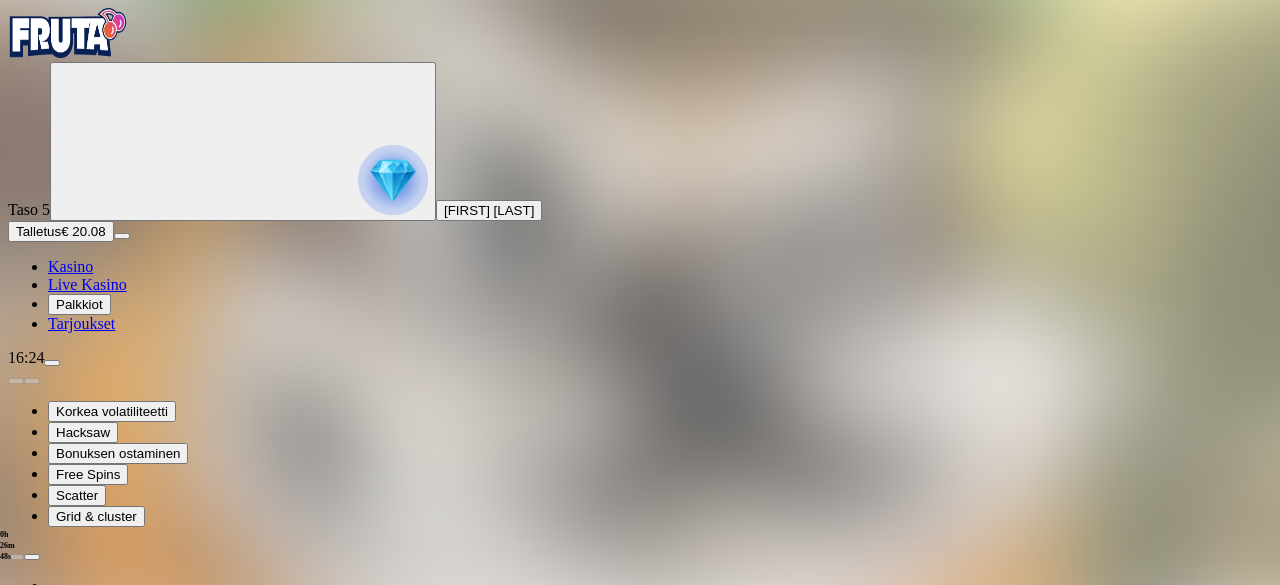click at bounding box center (48, 1326) 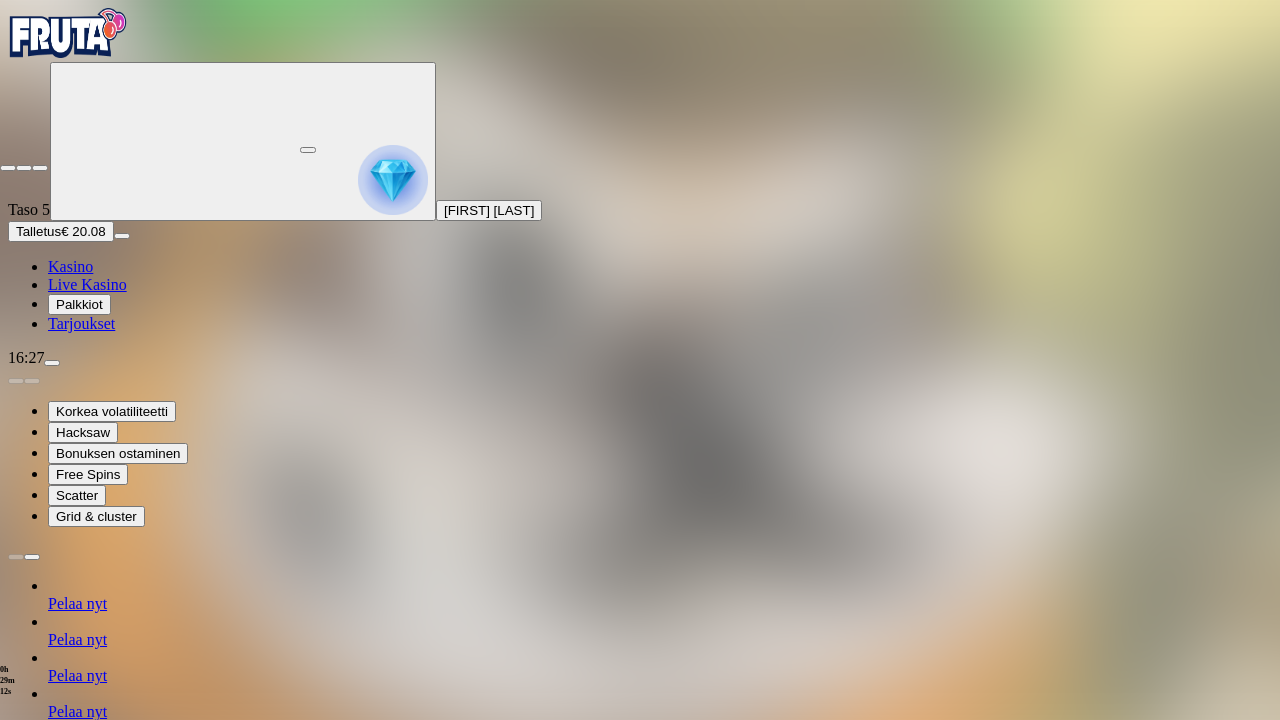 click at bounding box center [40, 168] 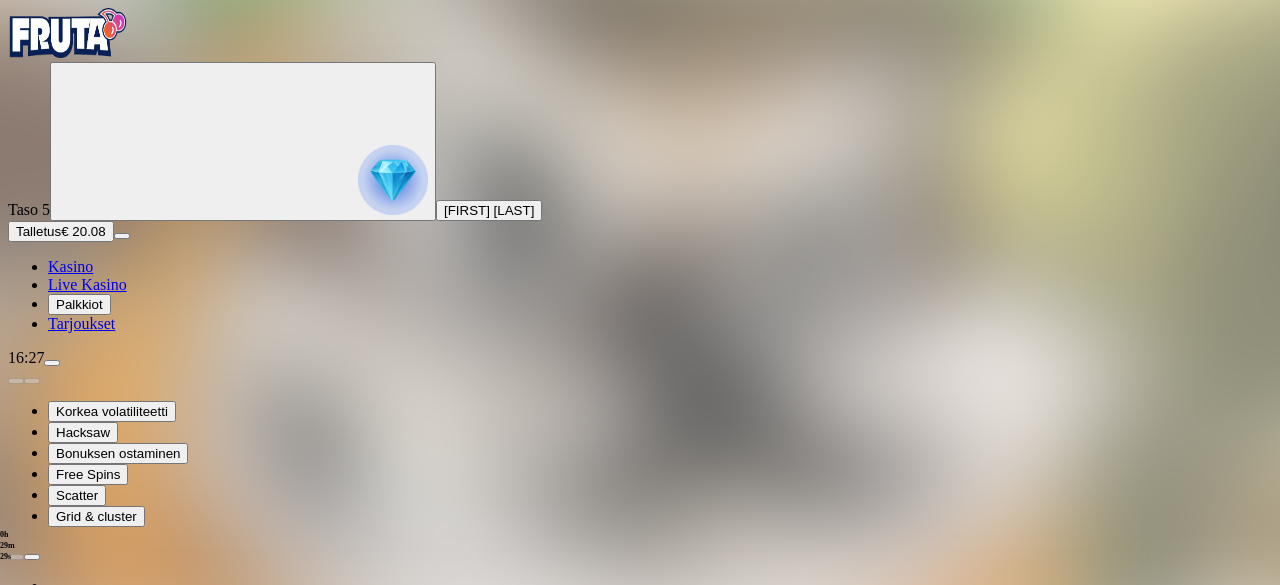 click at bounding box center [32, 557] 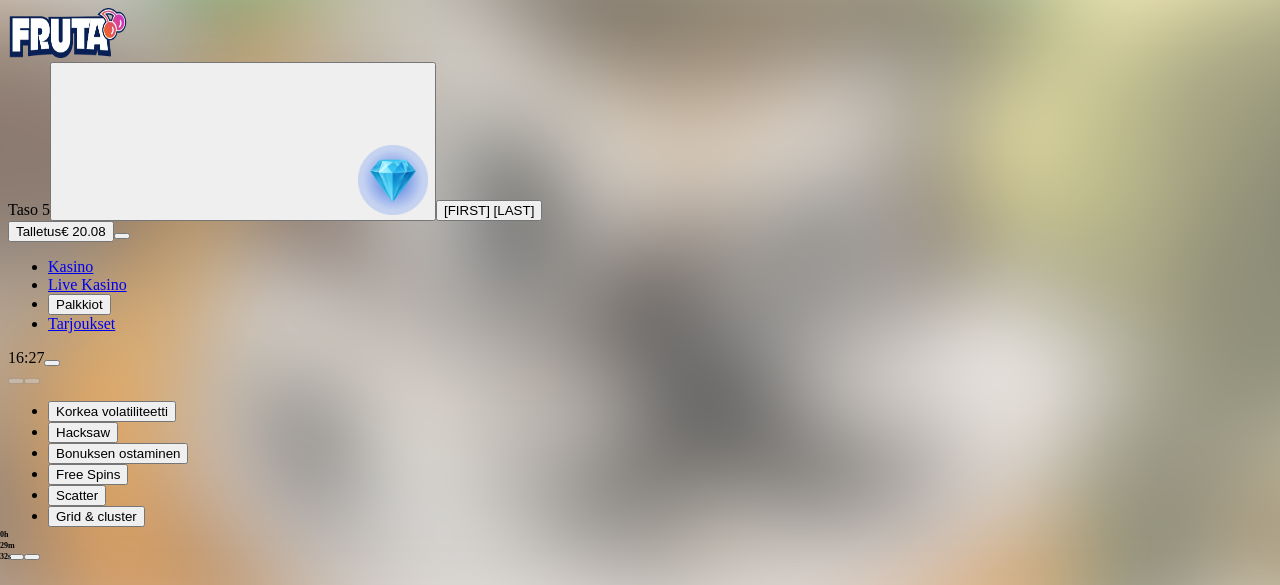 click at bounding box center [32, 557] 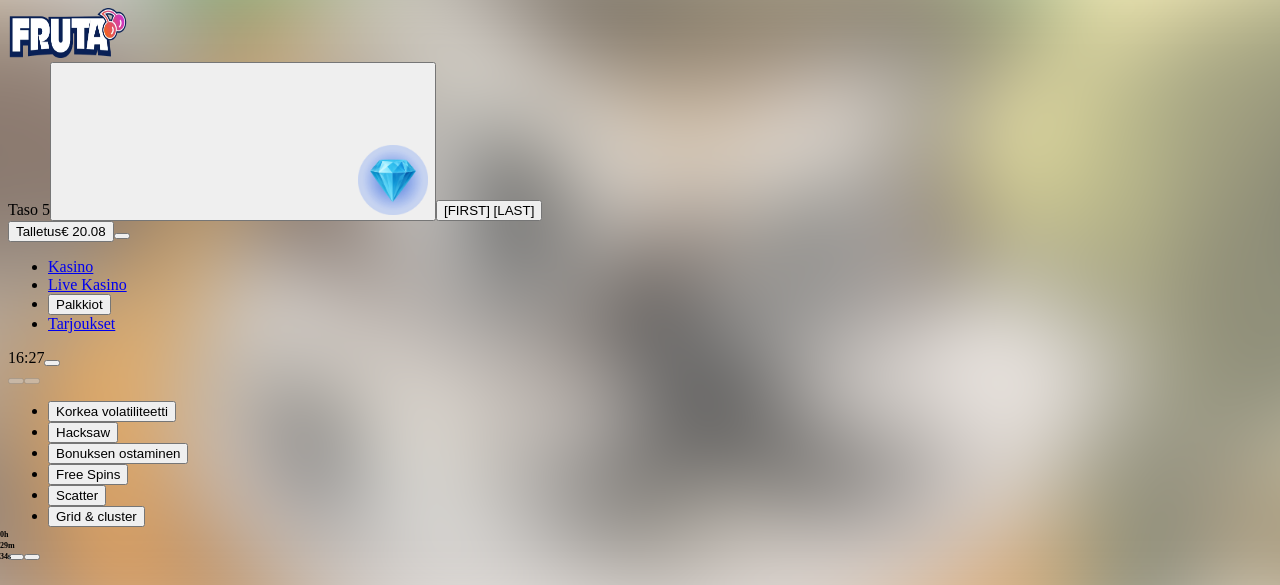 click at bounding box center [32, 557] 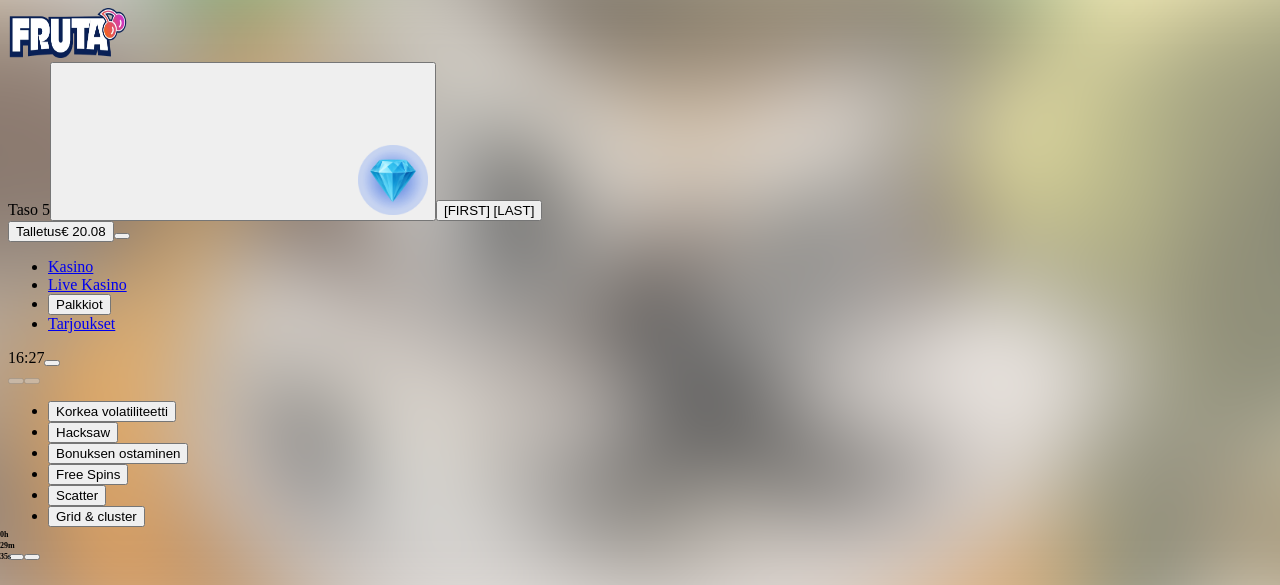click at bounding box center (32, 557) 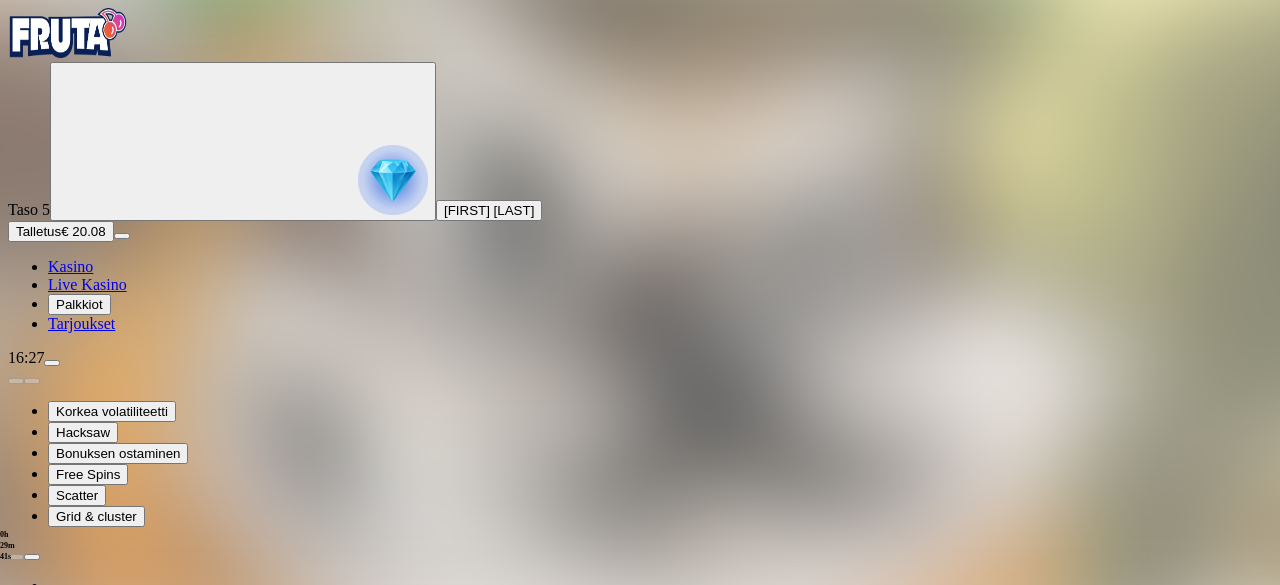 click at bounding box center (32, 557) 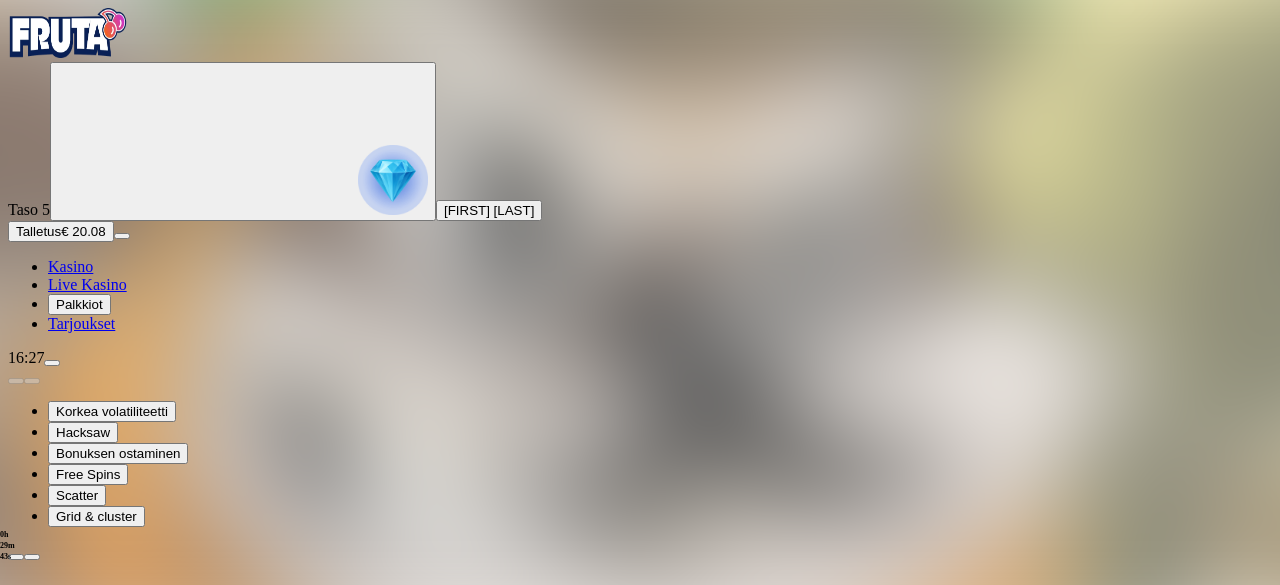 click at bounding box center [32, 557] 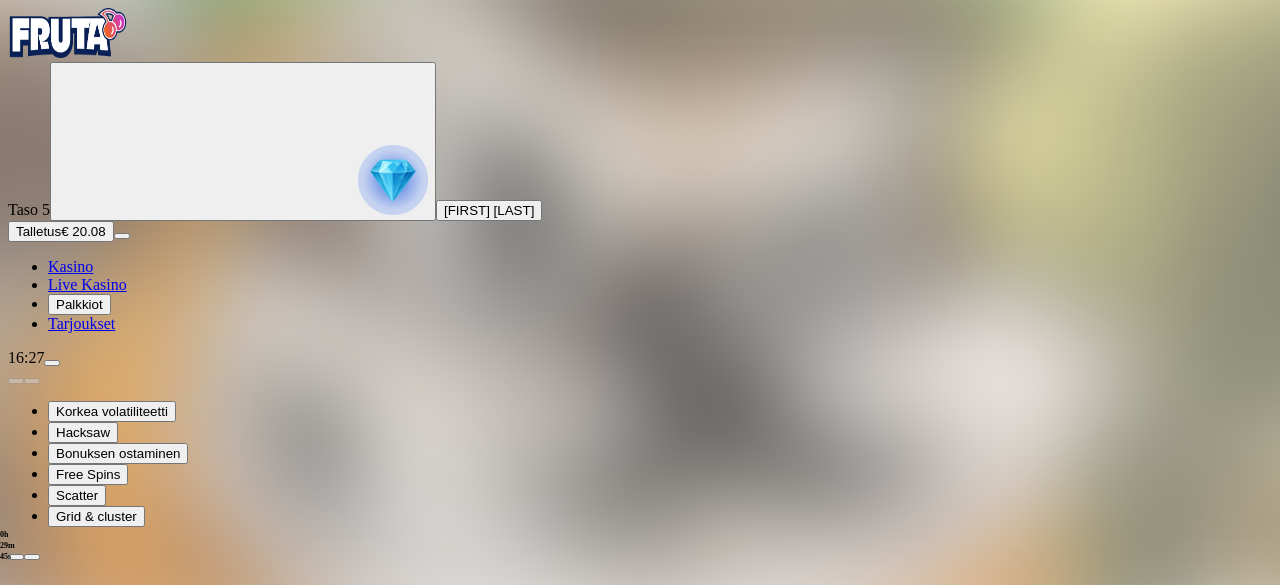 click at bounding box center (16, 1326) 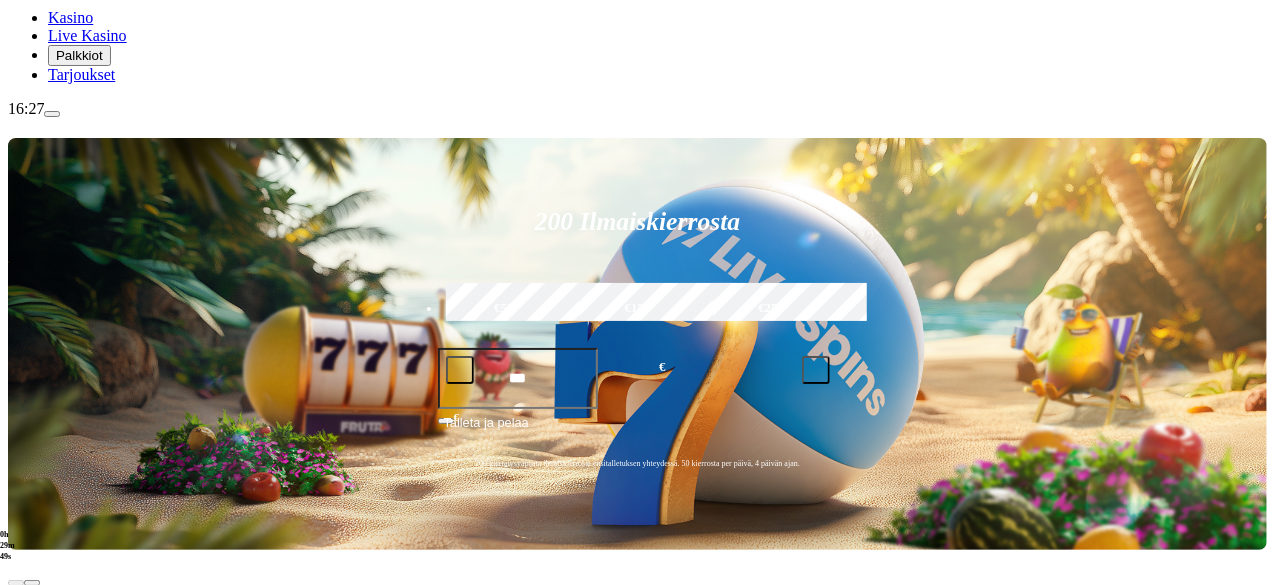 scroll, scrollTop: 253, scrollLeft: 0, axis: vertical 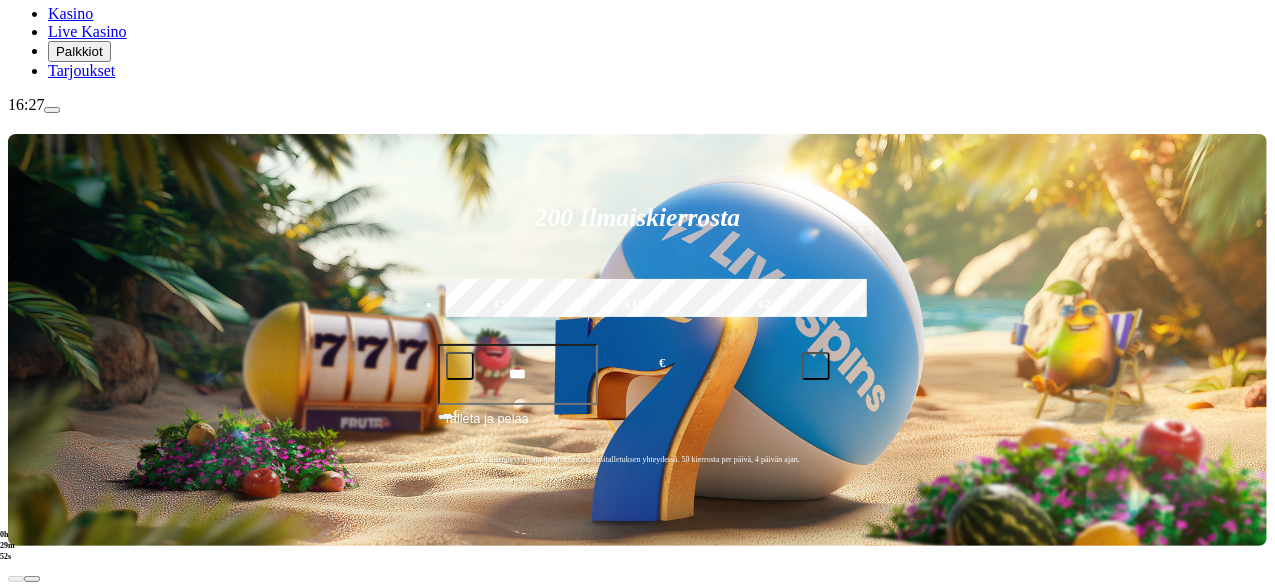 click at bounding box center [32, 817] 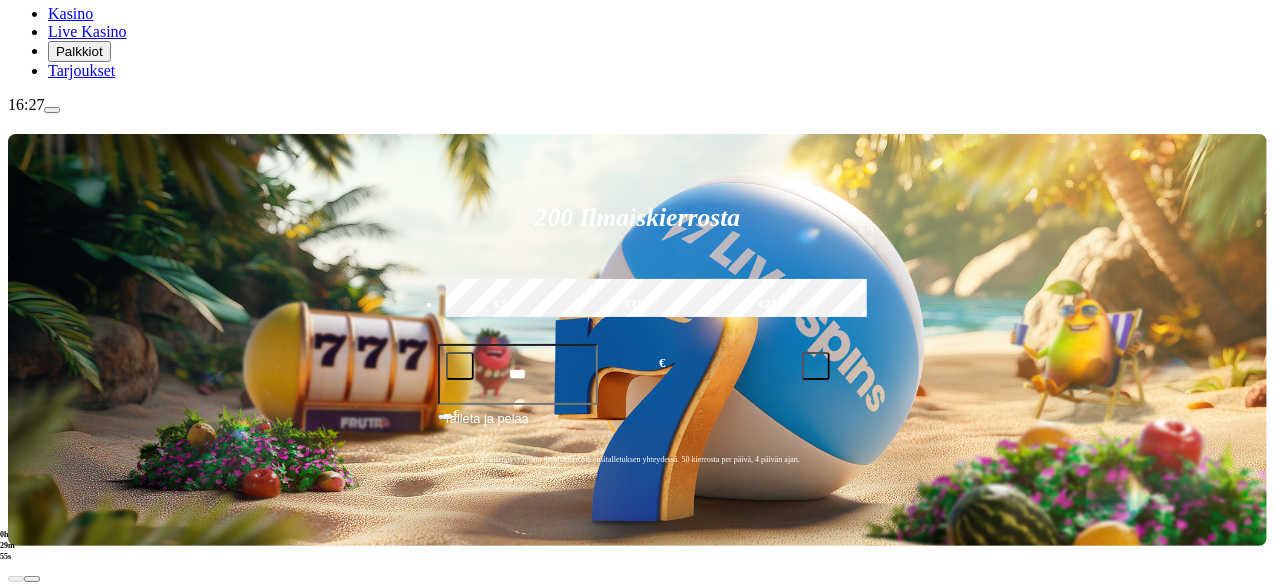 click on "Pelaa nyt" at bounding box center [-687, 1435] 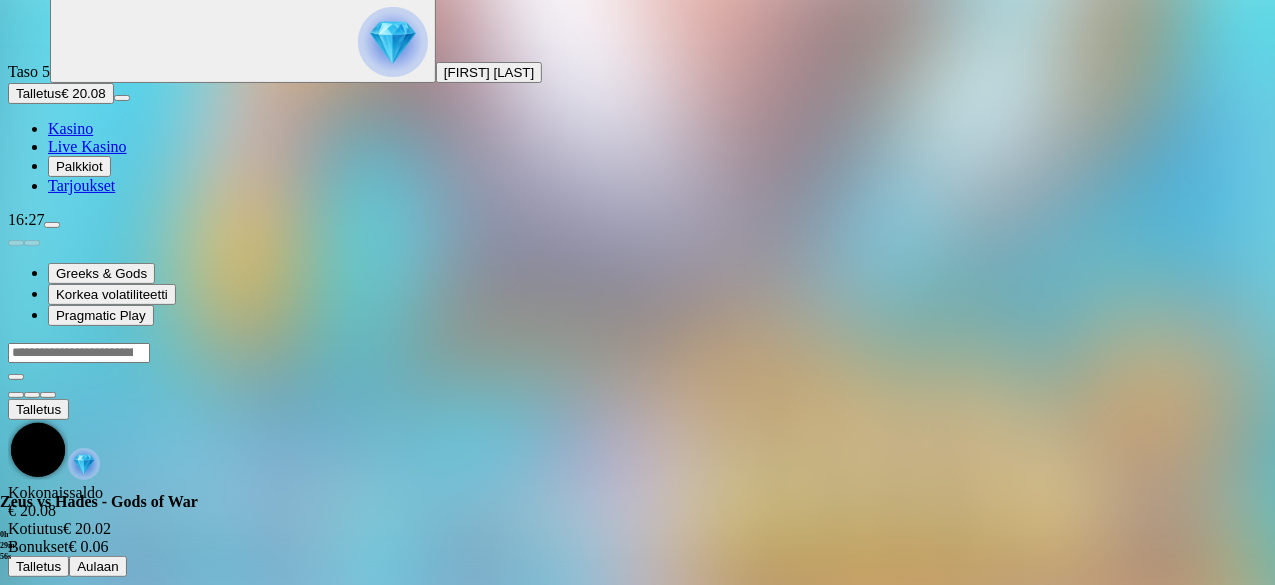 scroll, scrollTop: 0, scrollLeft: 0, axis: both 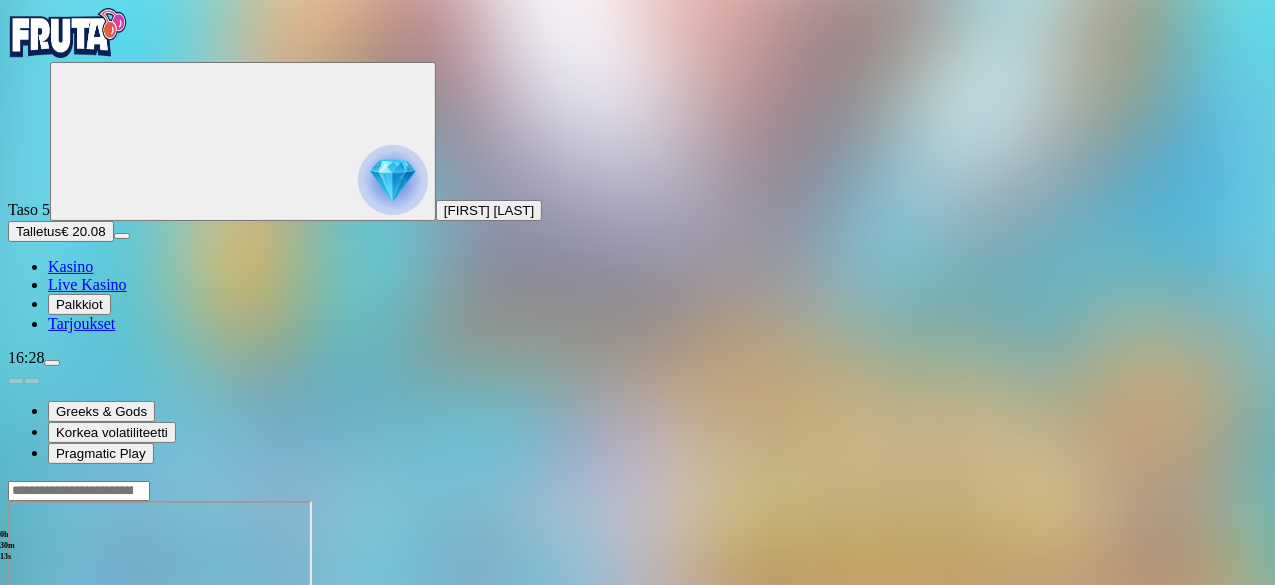 click at bounding box center [48, 673] 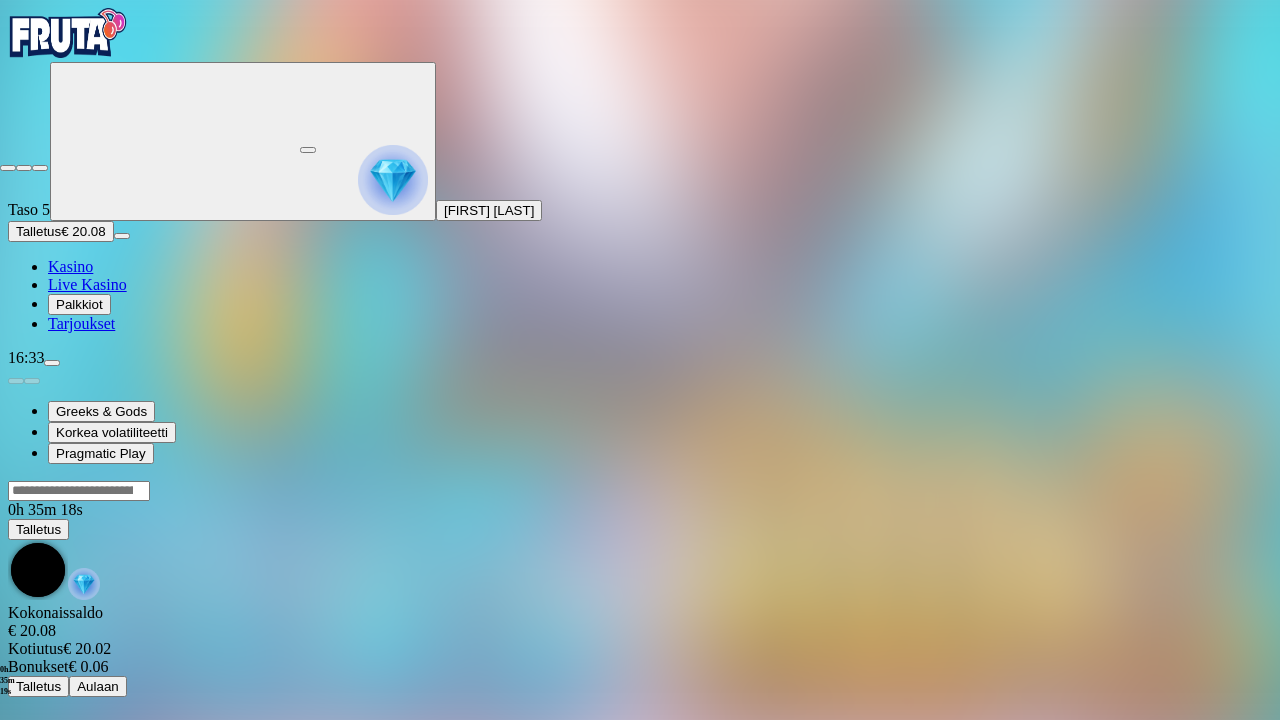 click at bounding box center [40, 168] 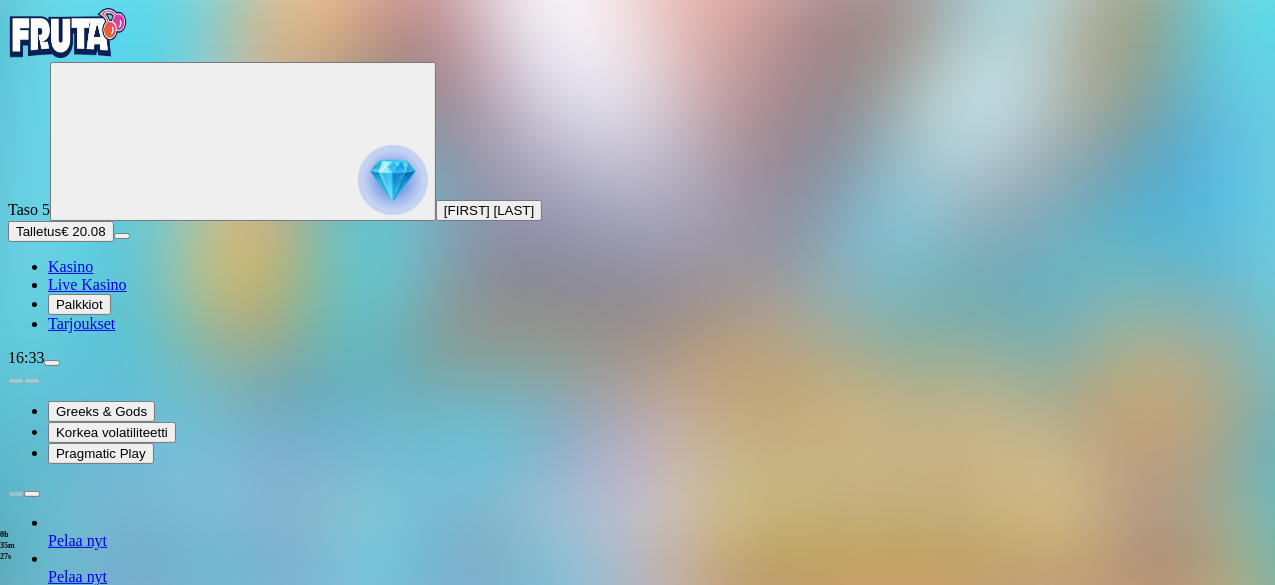 click at bounding box center [32, 494] 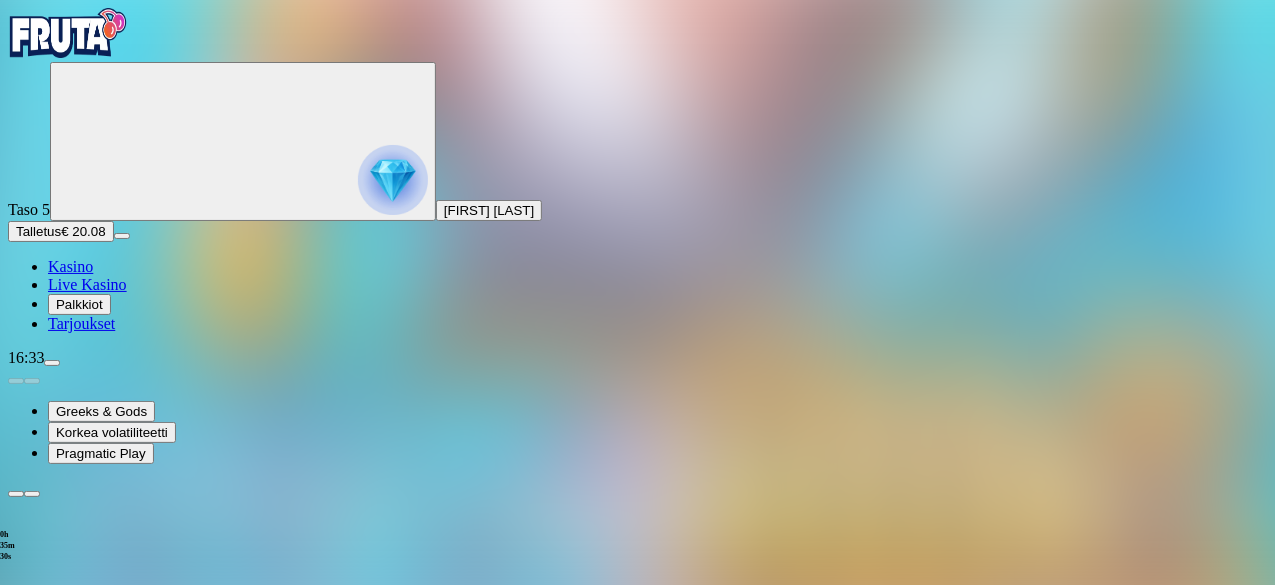 click at bounding box center (32, 494) 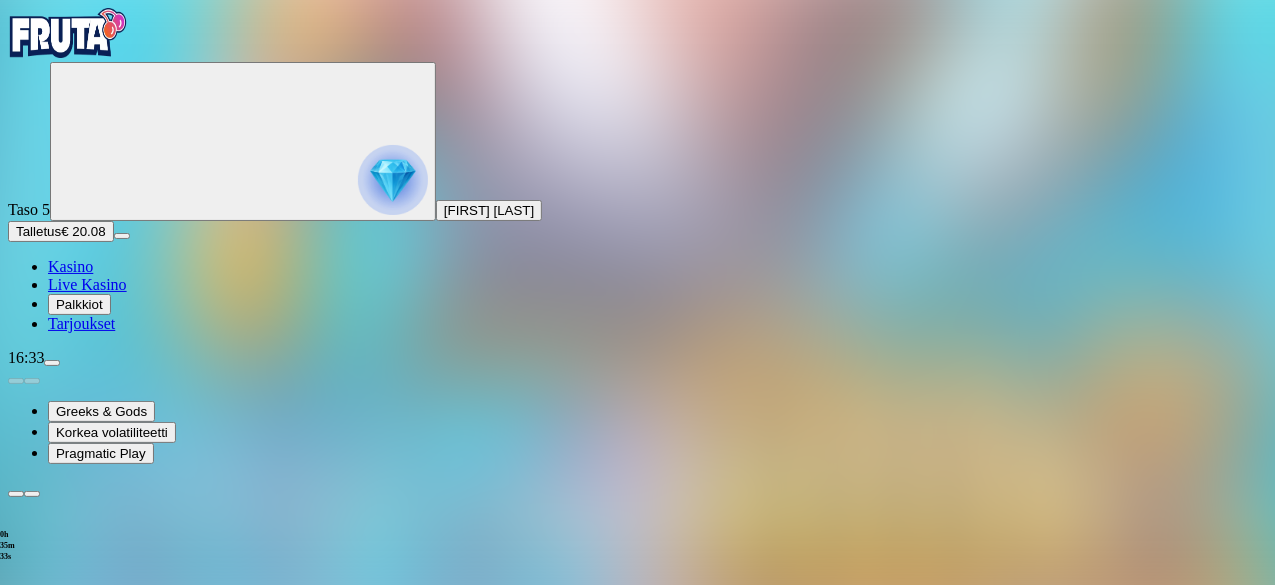 click at bounding box center (16, 1263) 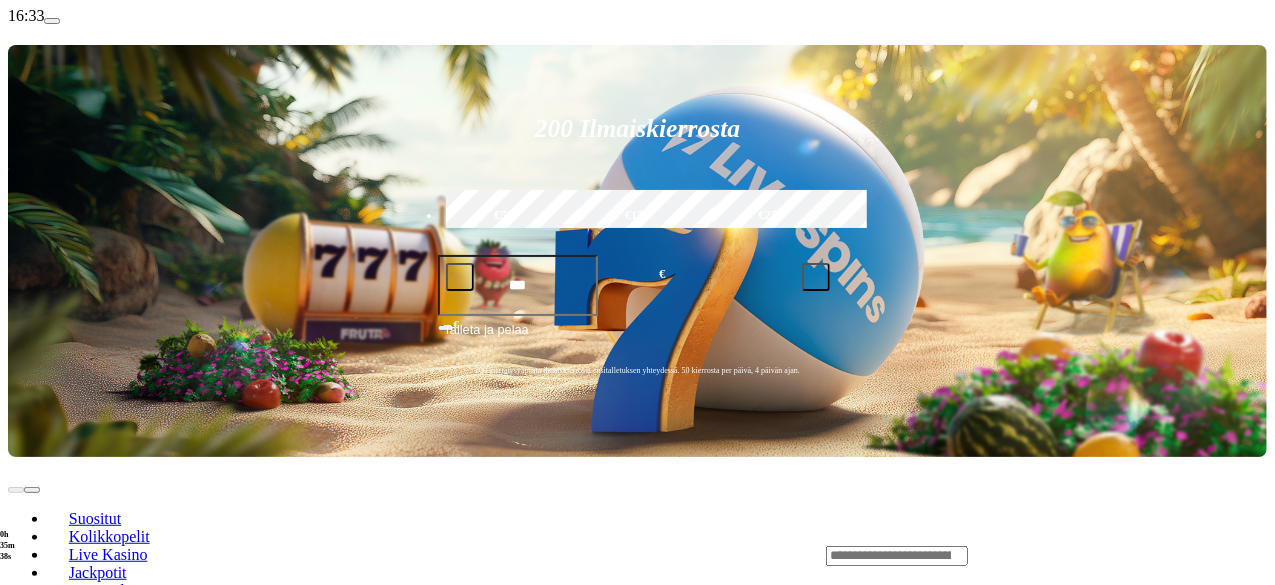 scroll, scrollTop: 343, scrollLeft: 0, axis: vertical 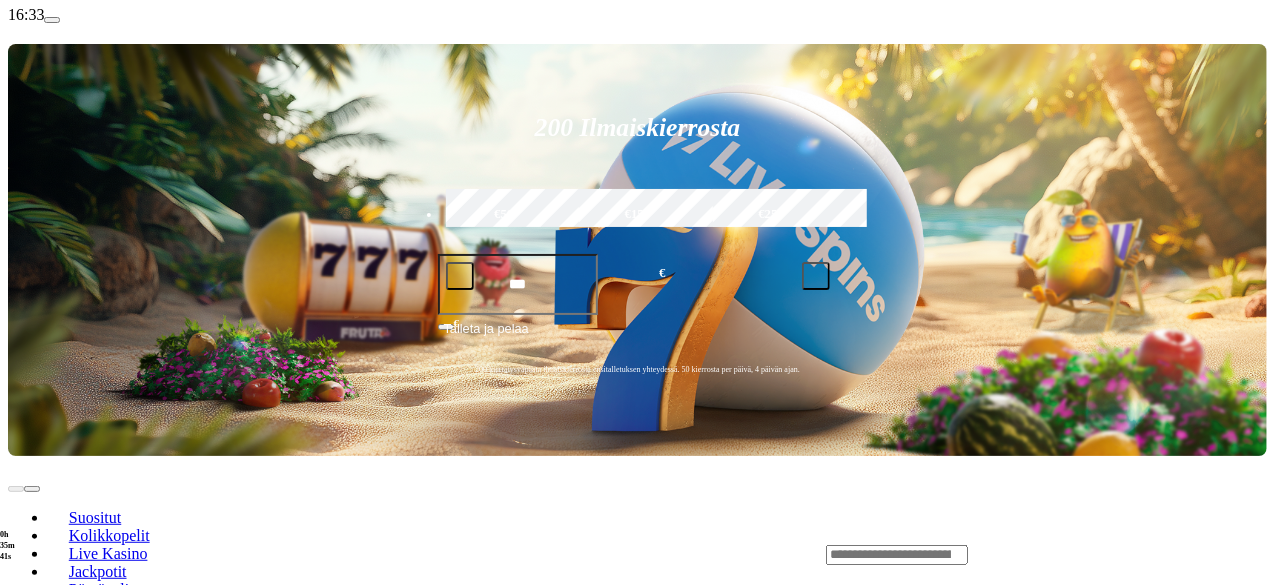 click at bounding box center (32, 727) 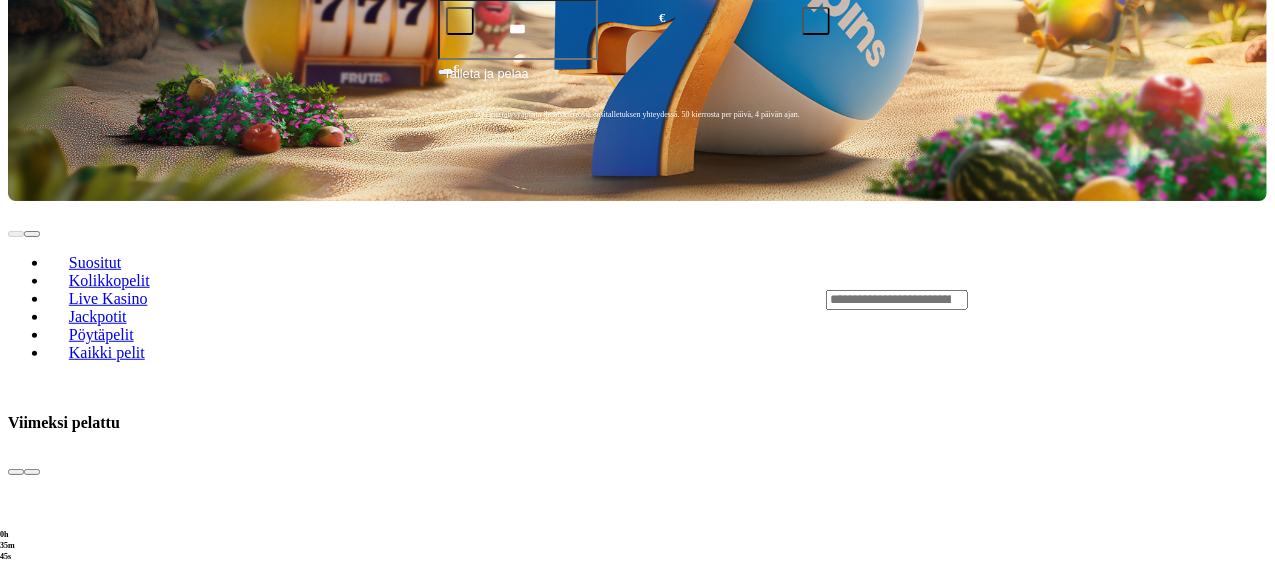 scroll, scrollTop: 607, scrollLeft: 0, axis: vertical 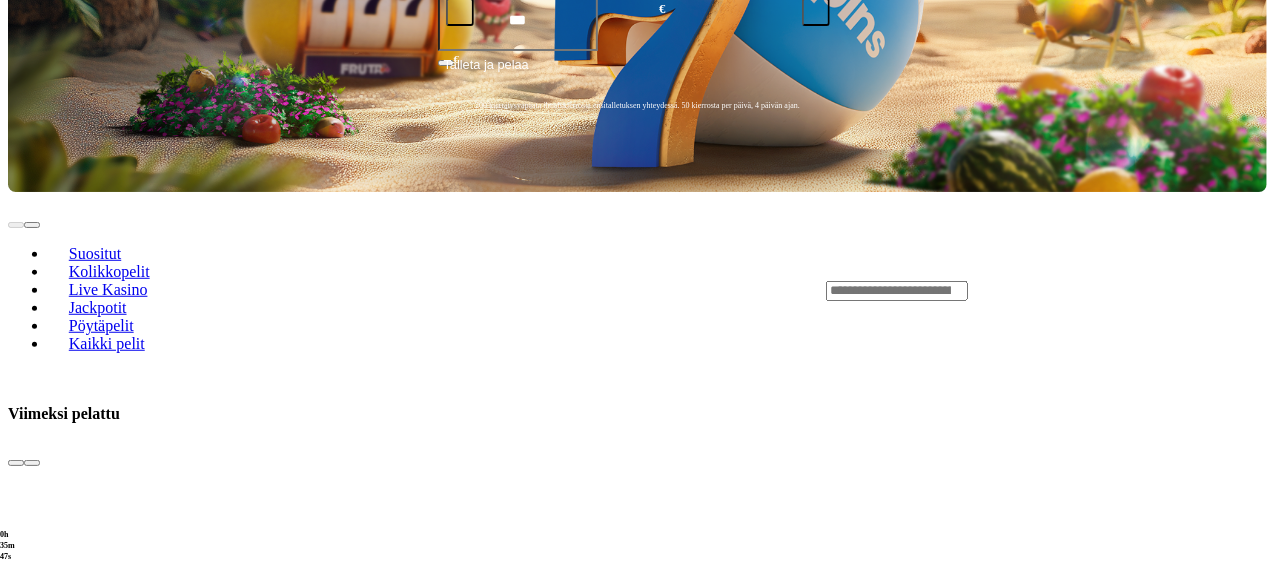 click at bounding box center (32, 1619) 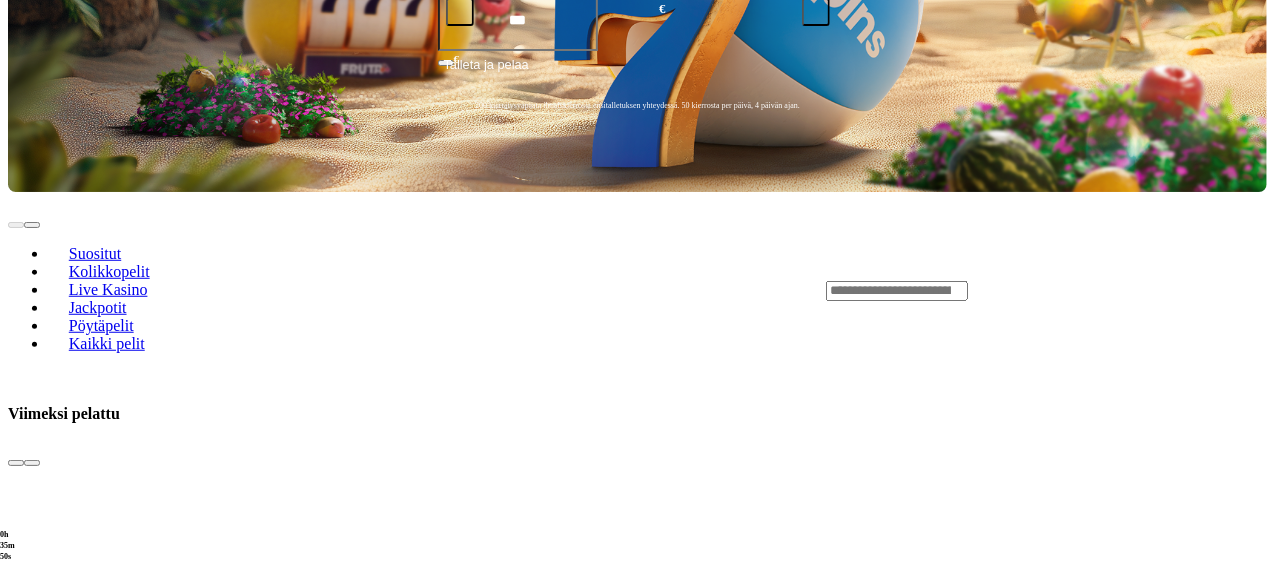 click at bounding box center (32, 1619) 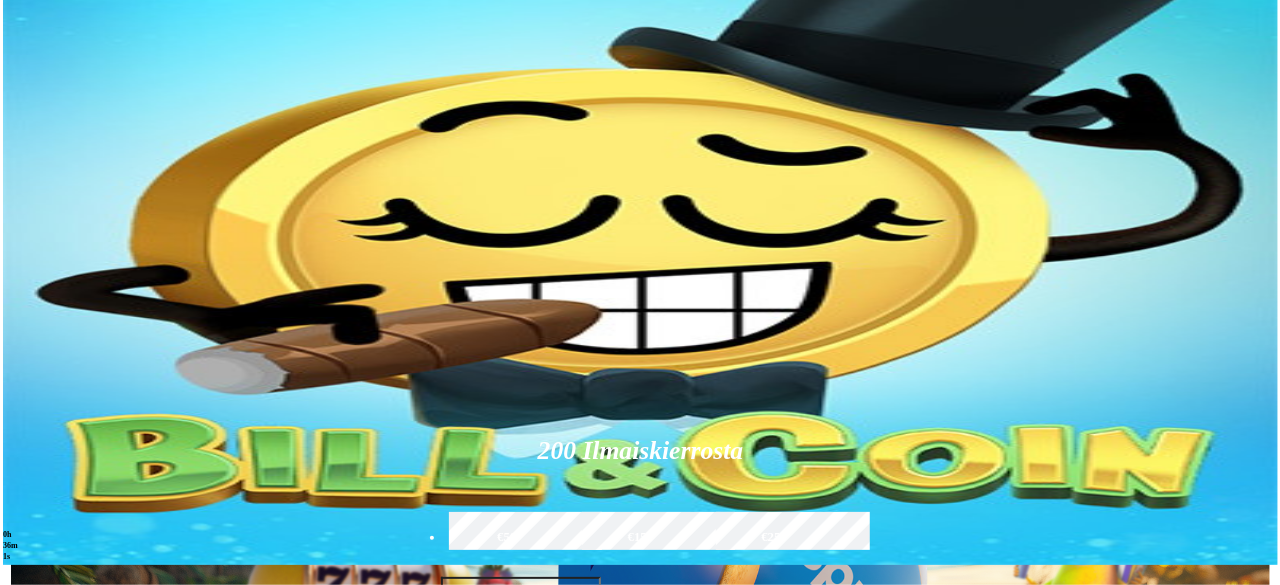 scroll, scrollTop: 0, scrollLeft: 0, axis: both 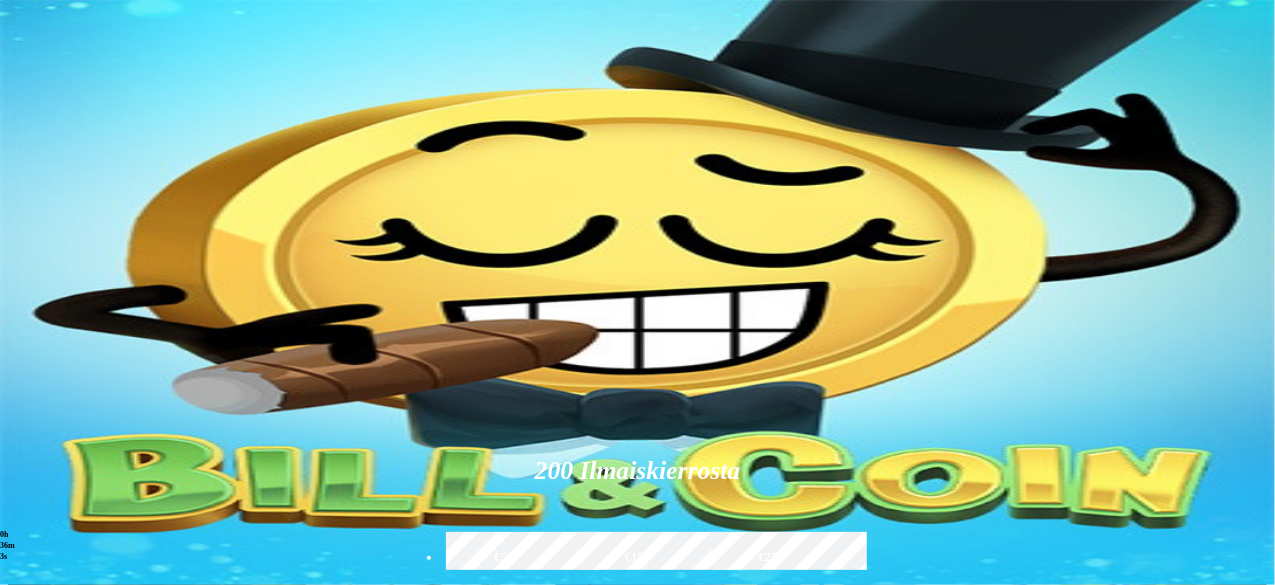 click at bounding box center [897, 898] 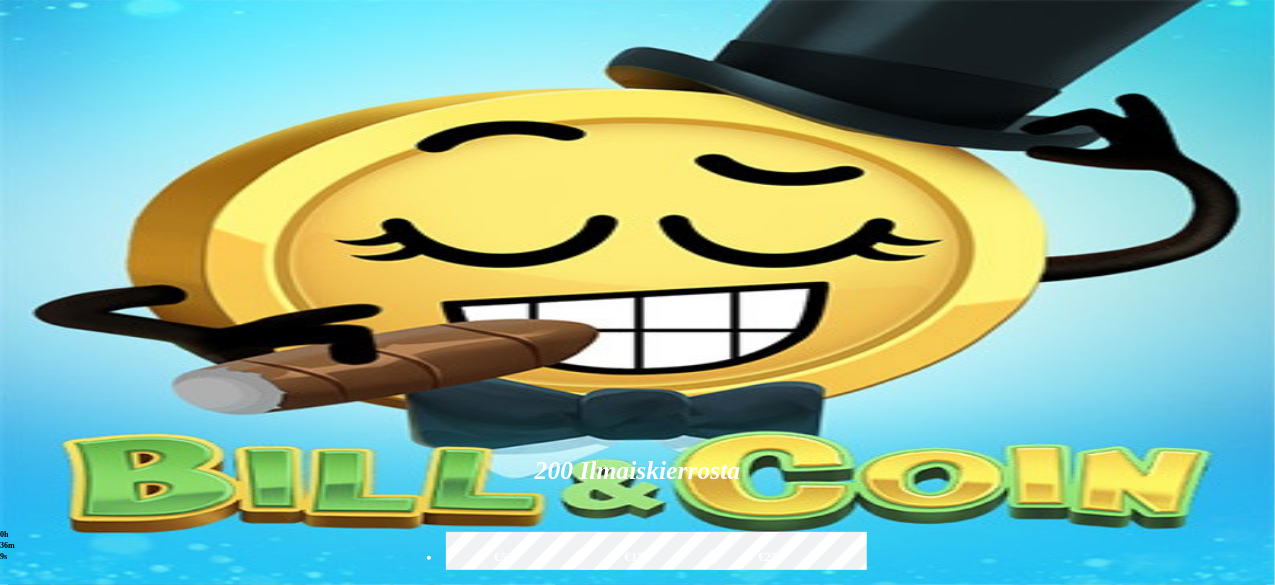 type on "**********" 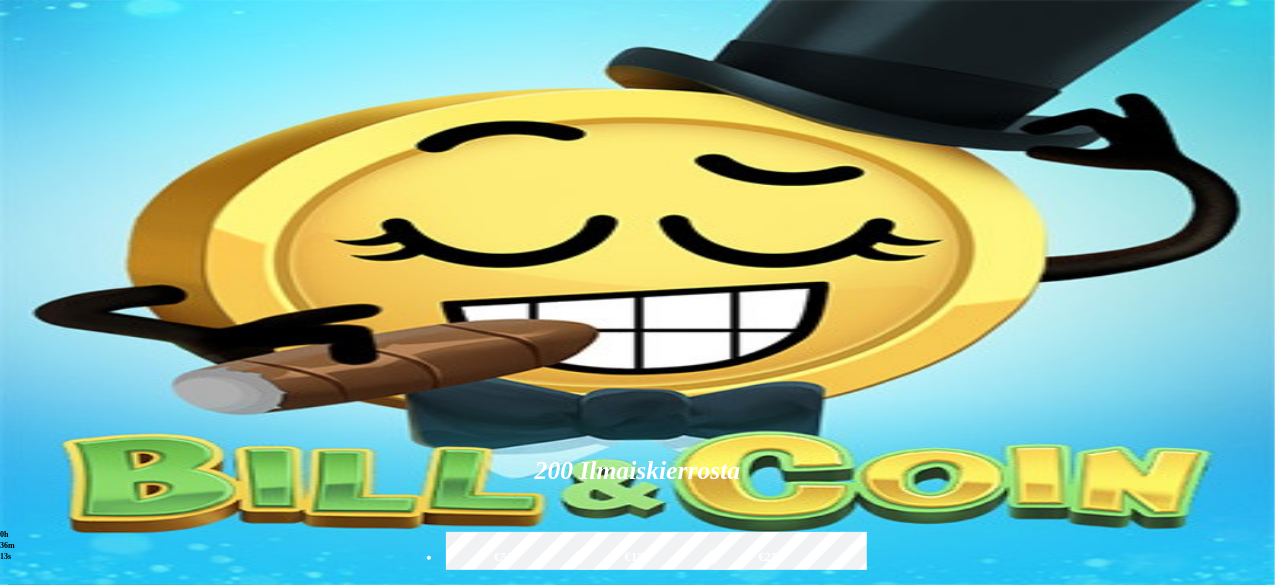 click on "Pelaa nyt" at bounding box center (868, 931) 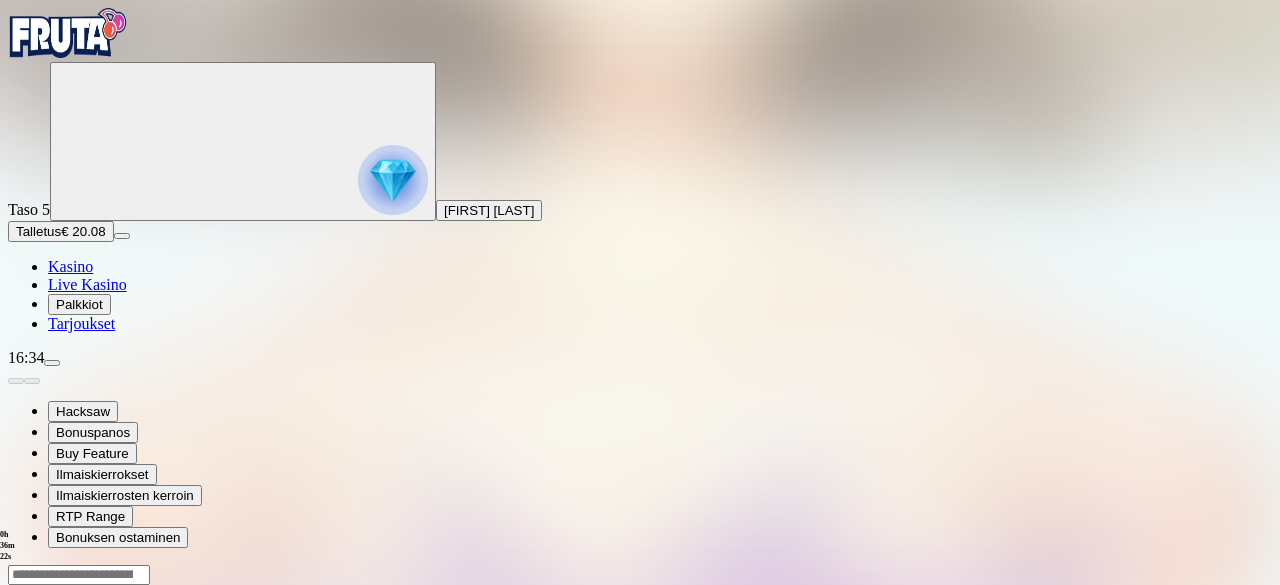 click at bounding box center [48, 757] 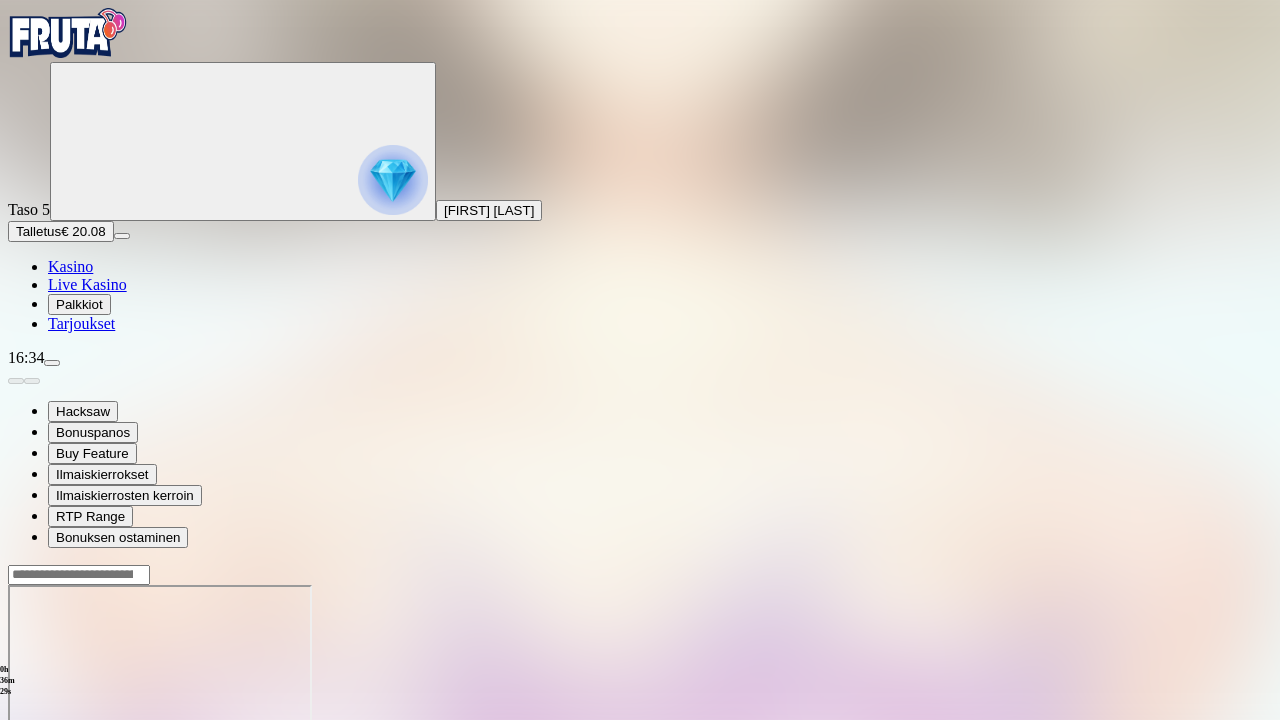 type 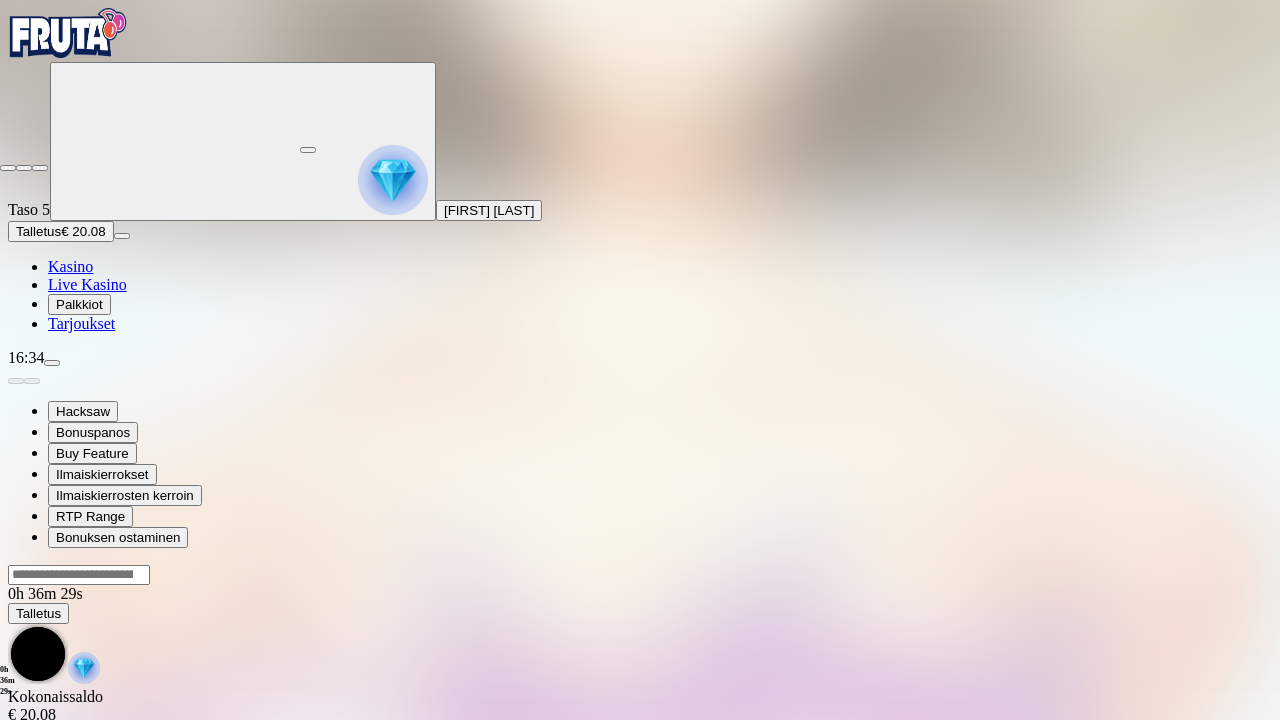click at bounding box center [40, 168] 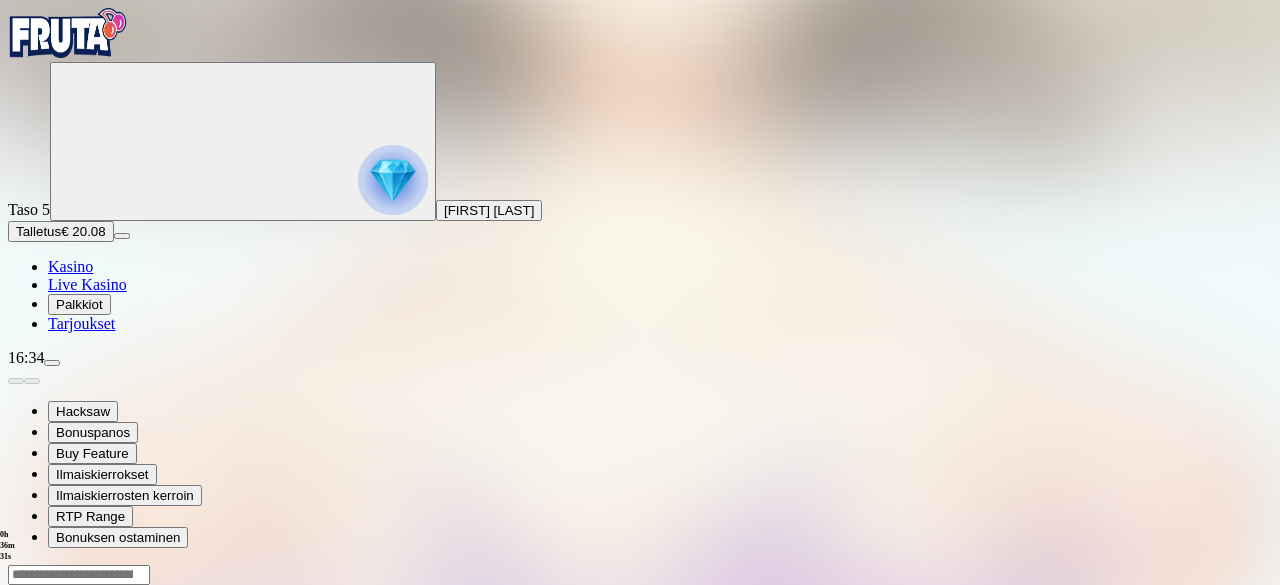 click at bounding box center [48, 757] 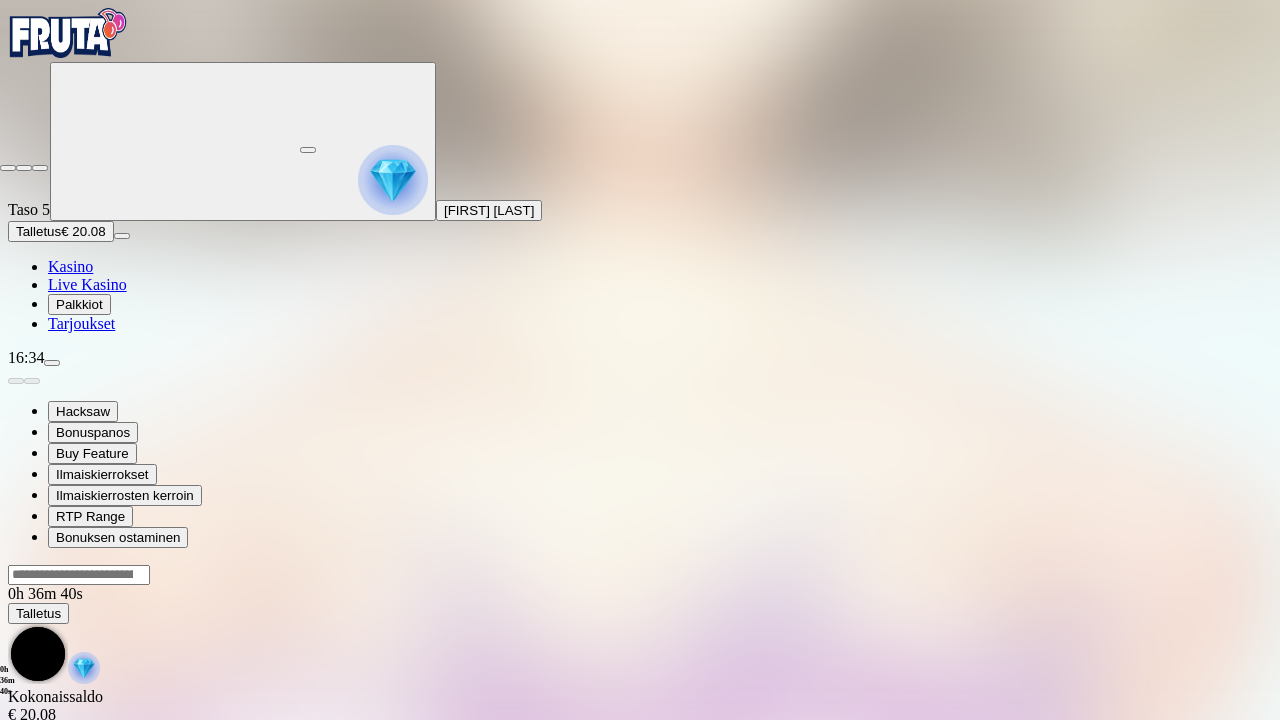 click at bounding box center (40, 168) 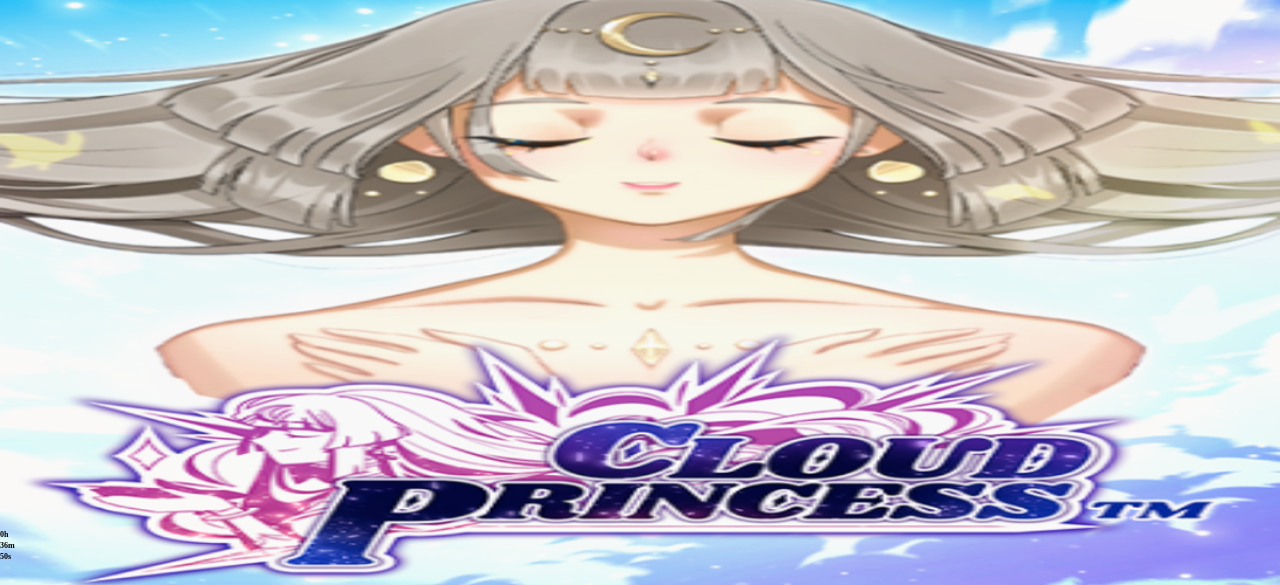 scroll, scrollTop: 0, scrollLeft: 0, axis: both 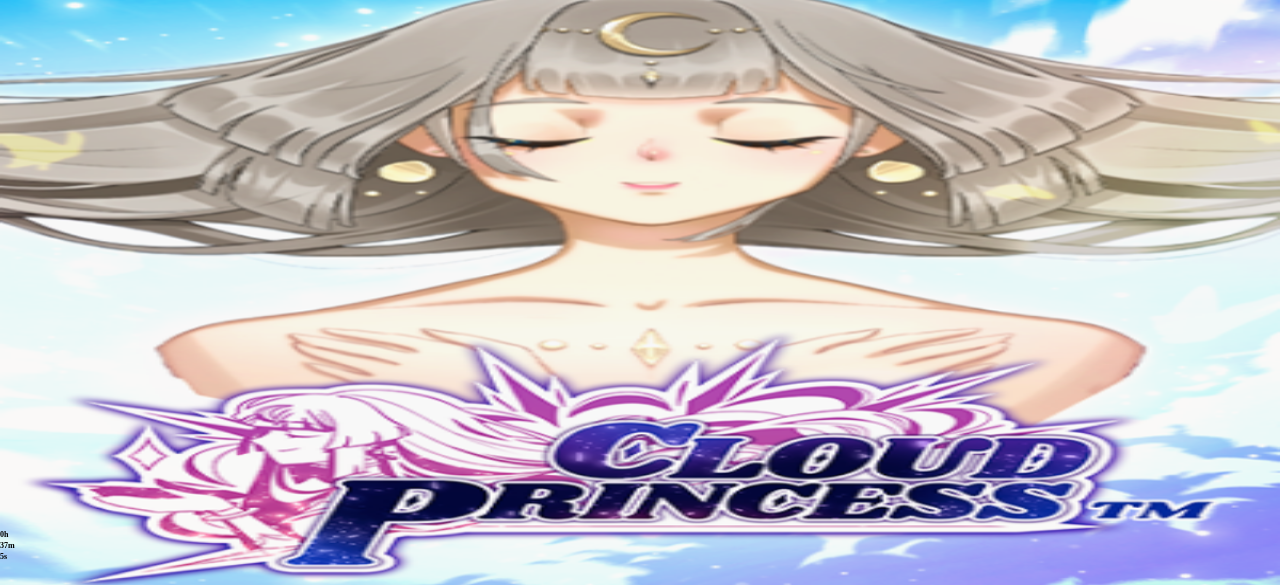 click at bounding box center [48, 757] 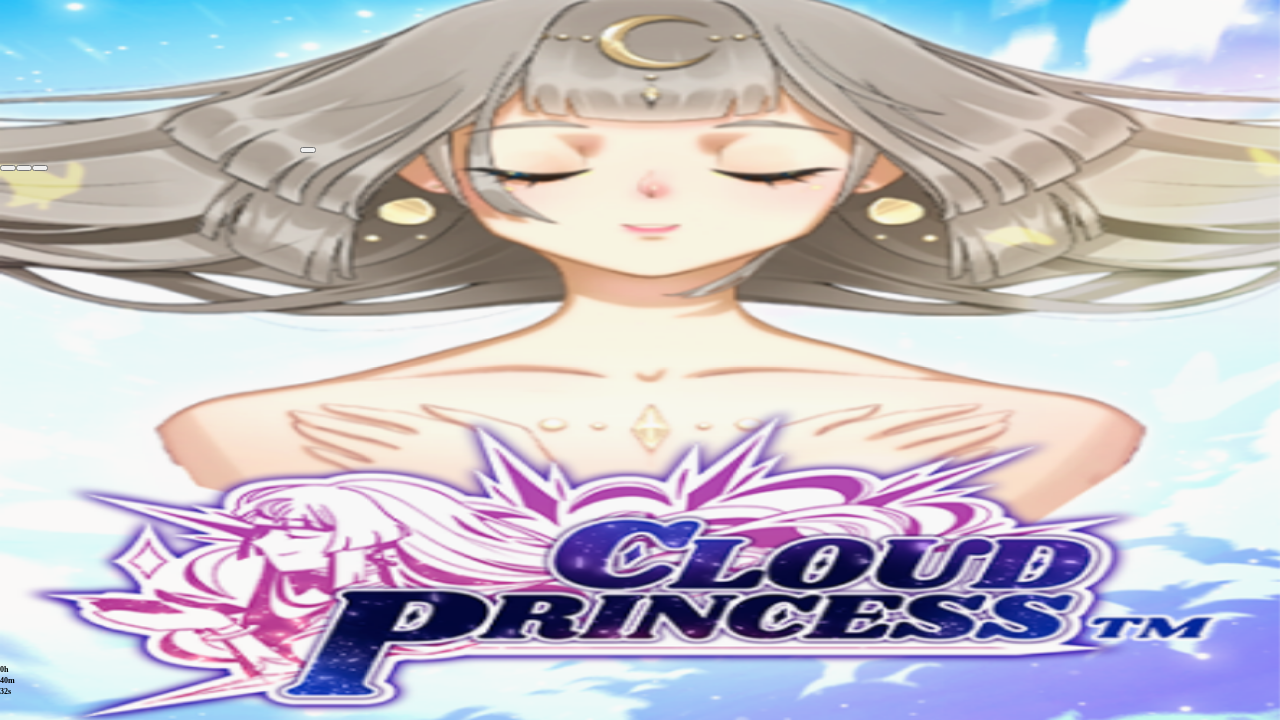 click at bounding box center (40, 168) 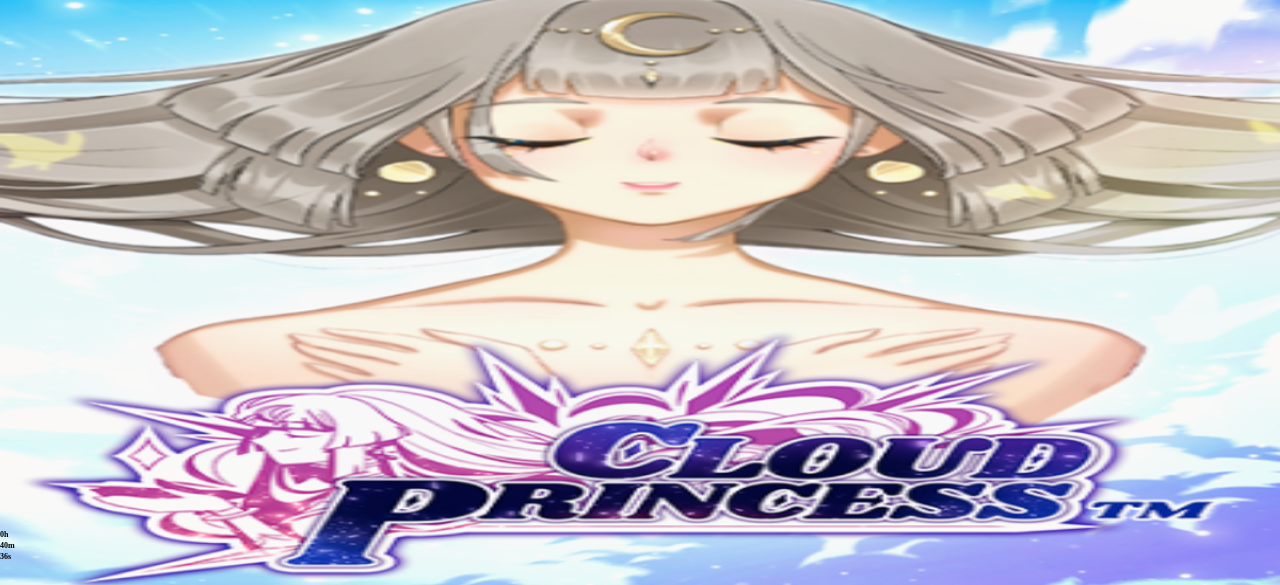 click at bounding box center (48, 757) 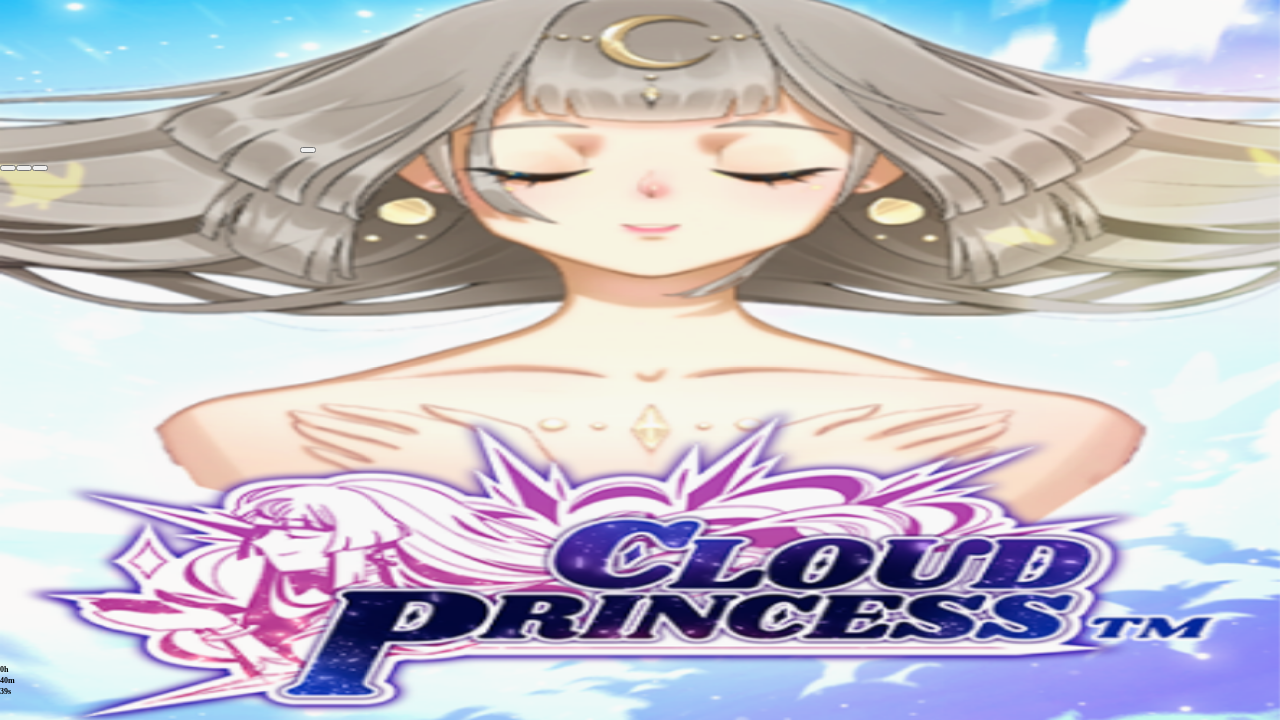 click at bounding box center [40, 168] 